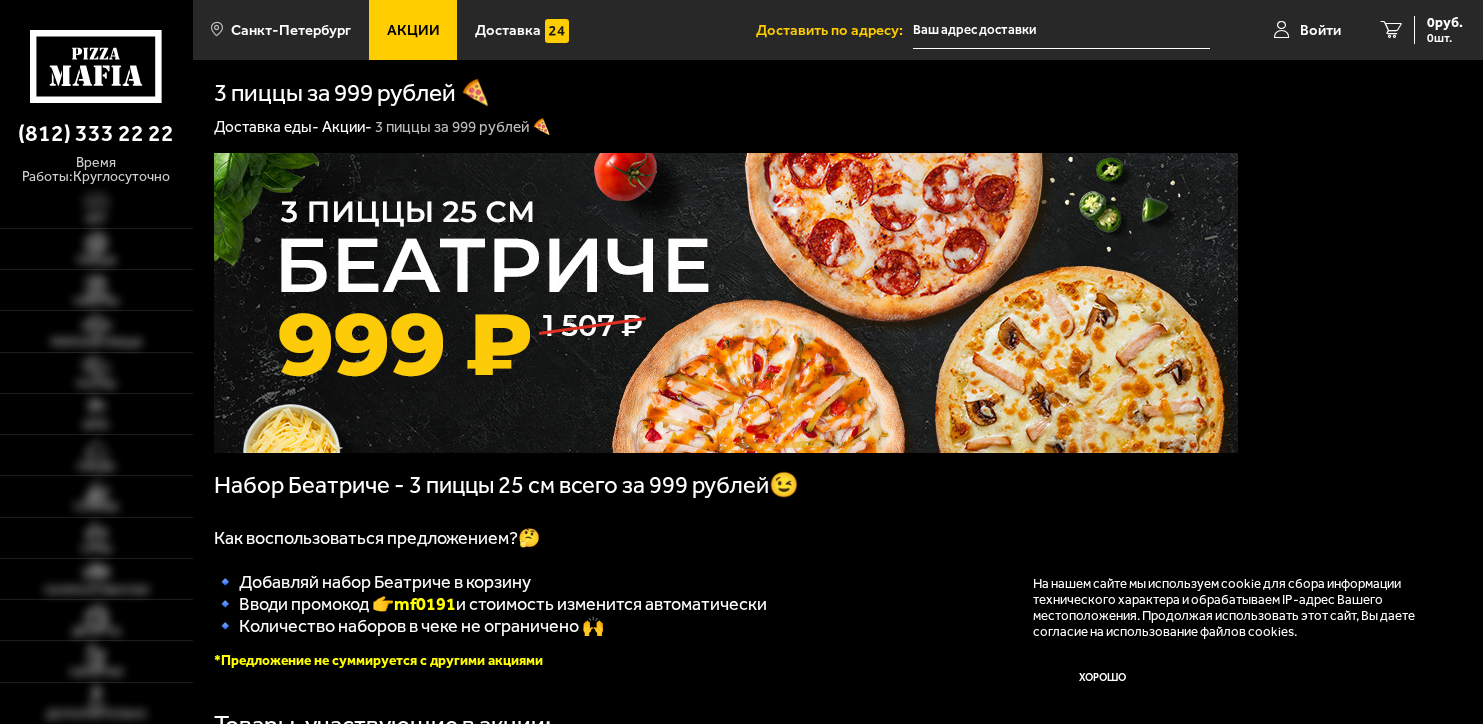 scroll, scrollTop: 0, scrollLeft: 0, axis: both 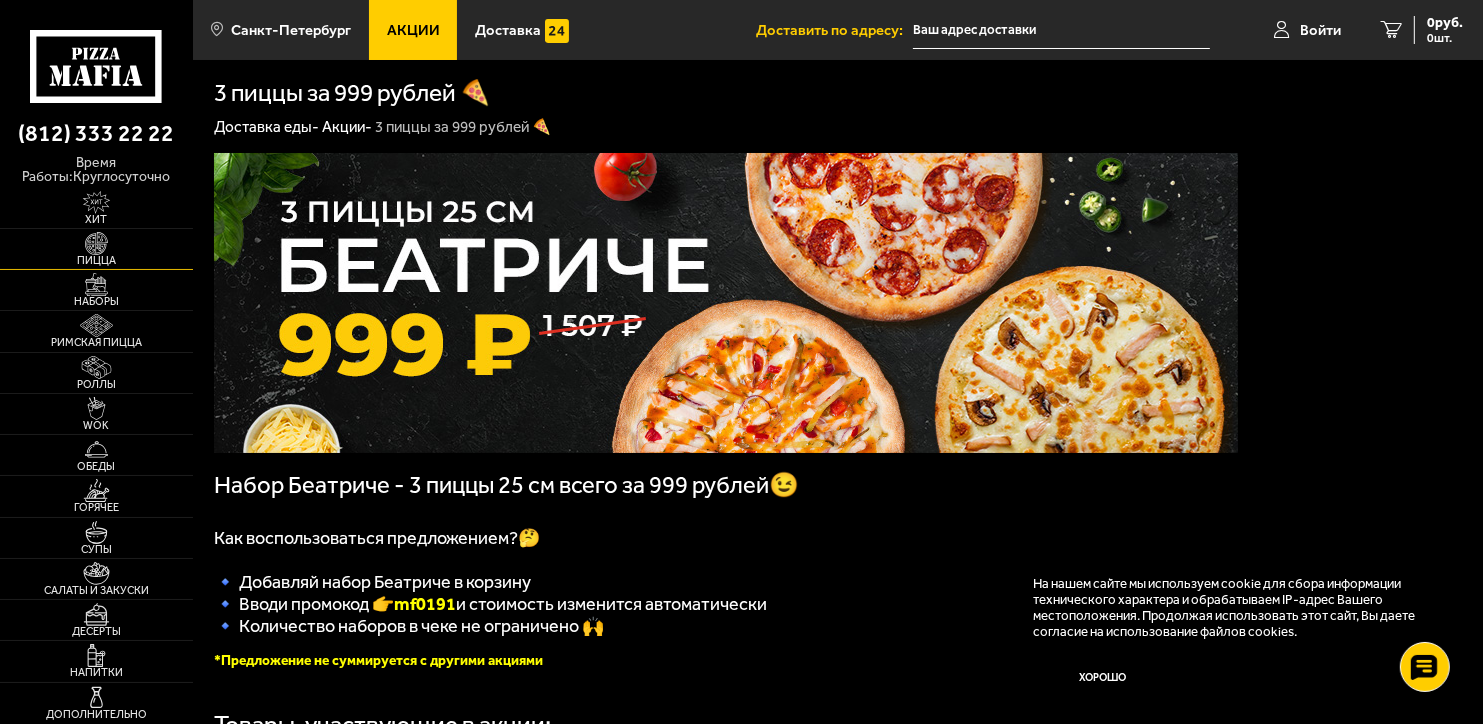 click at bounding box center [96, 243] 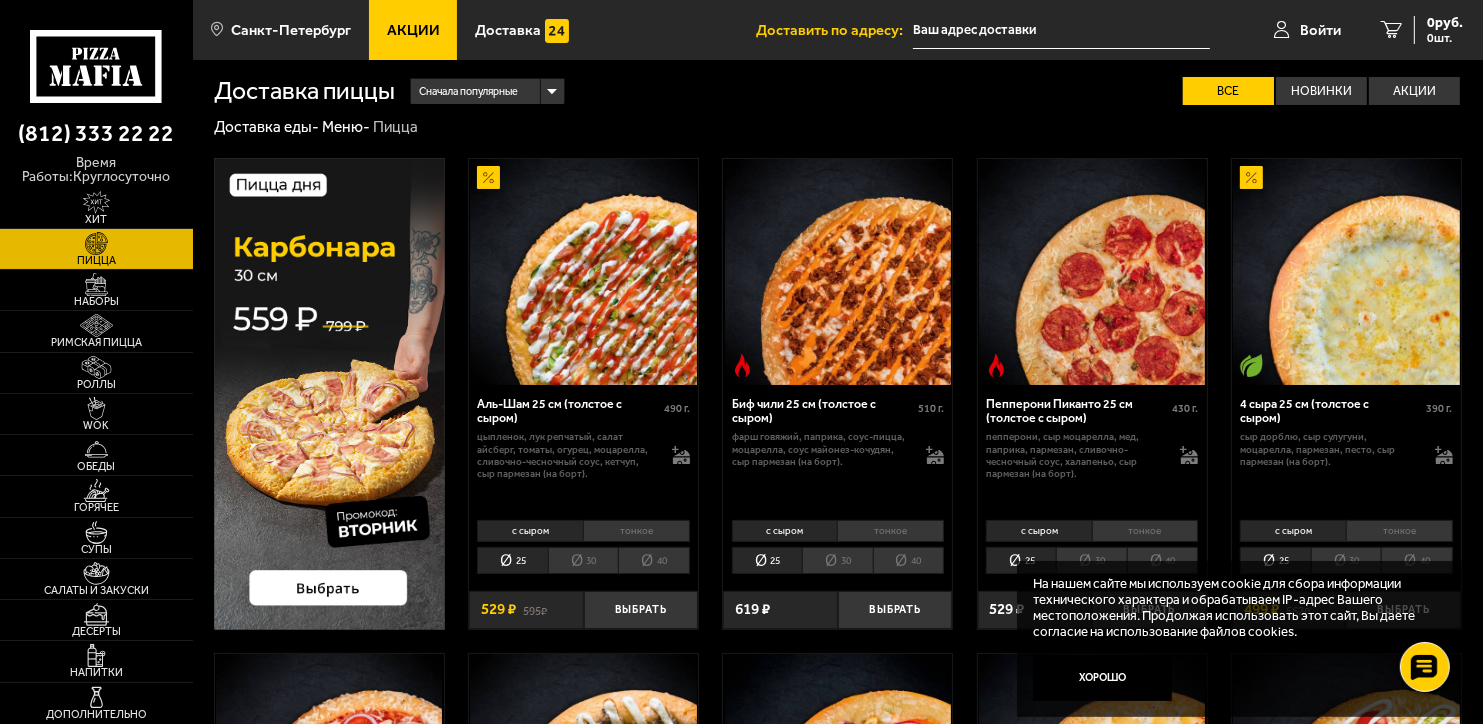 scroll, scrollTop: 0, scrollLeft: 0, axis: both 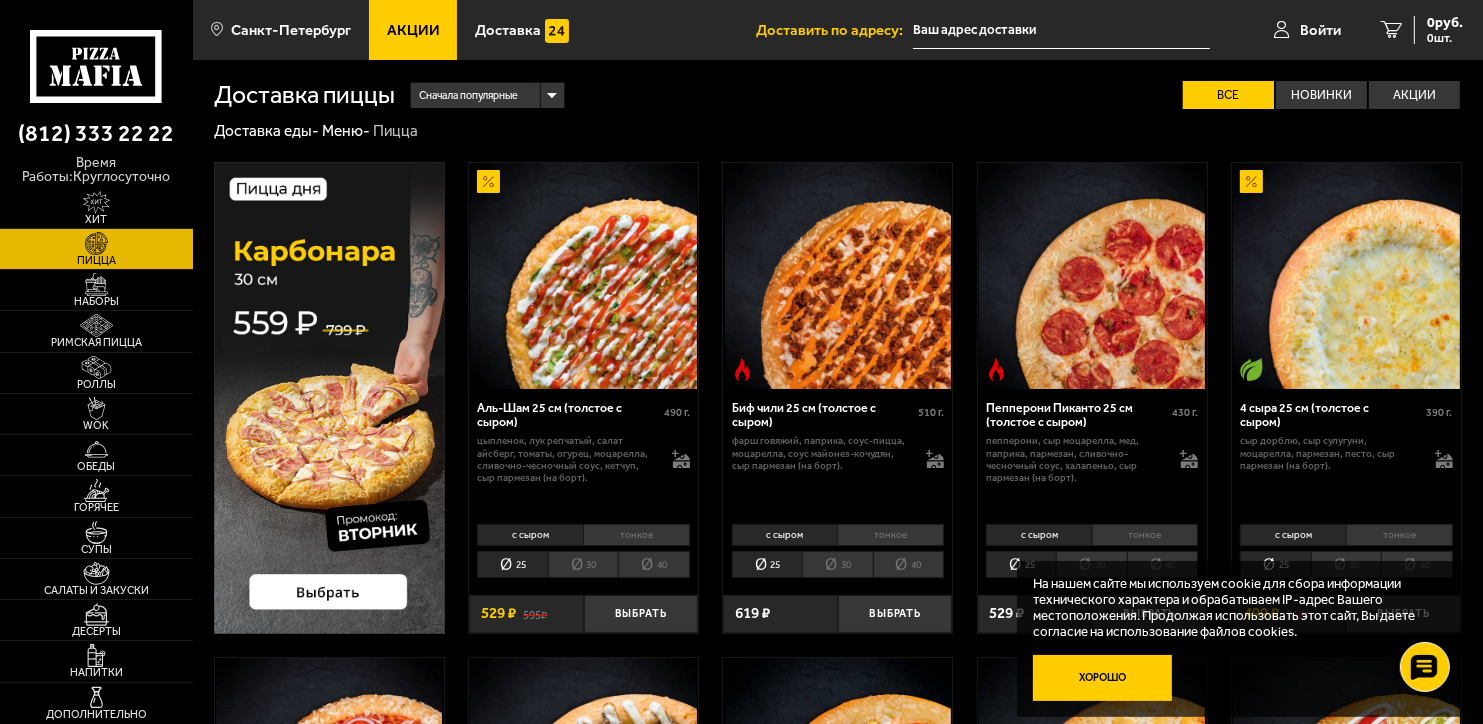click on "Хорошо" at bounding box center (1102, 678) 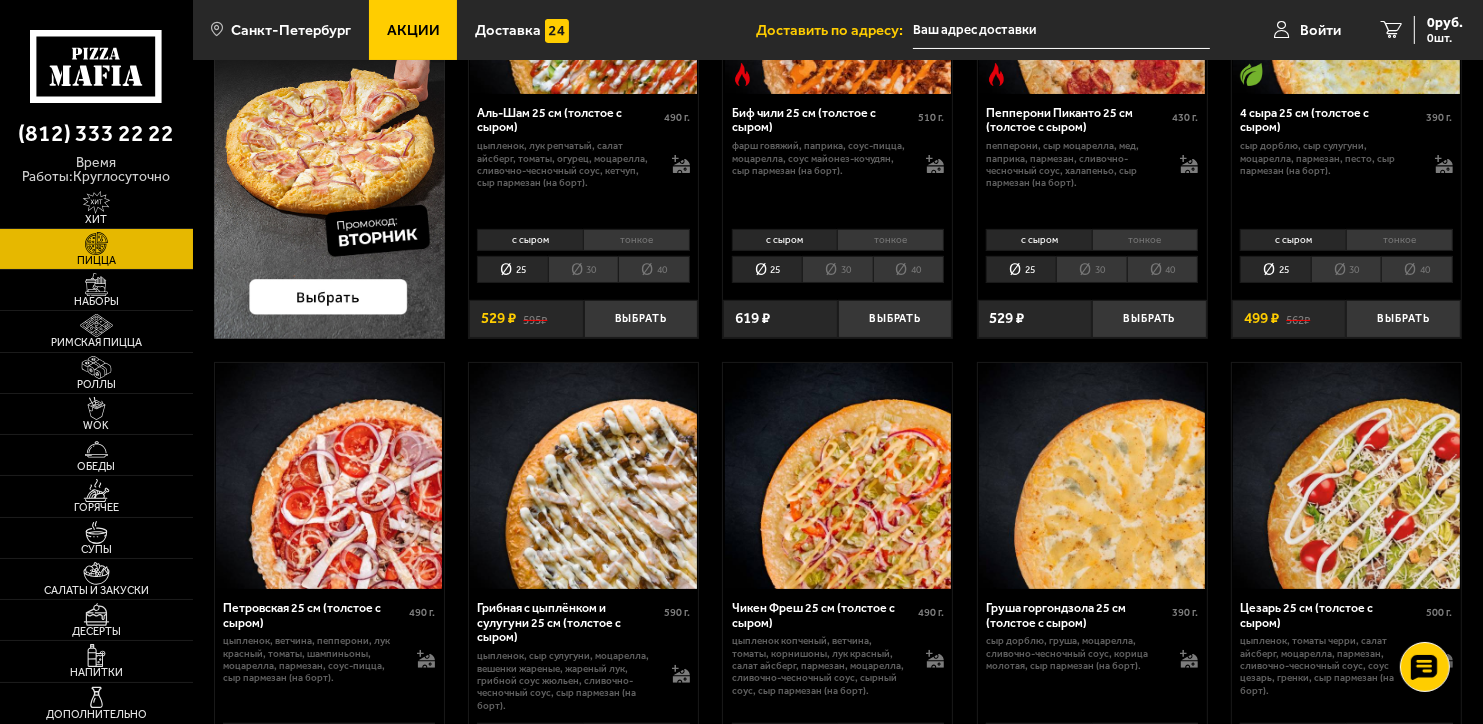 scroll, scrollTop: 200, scrollLeft: 0, axis: vertical 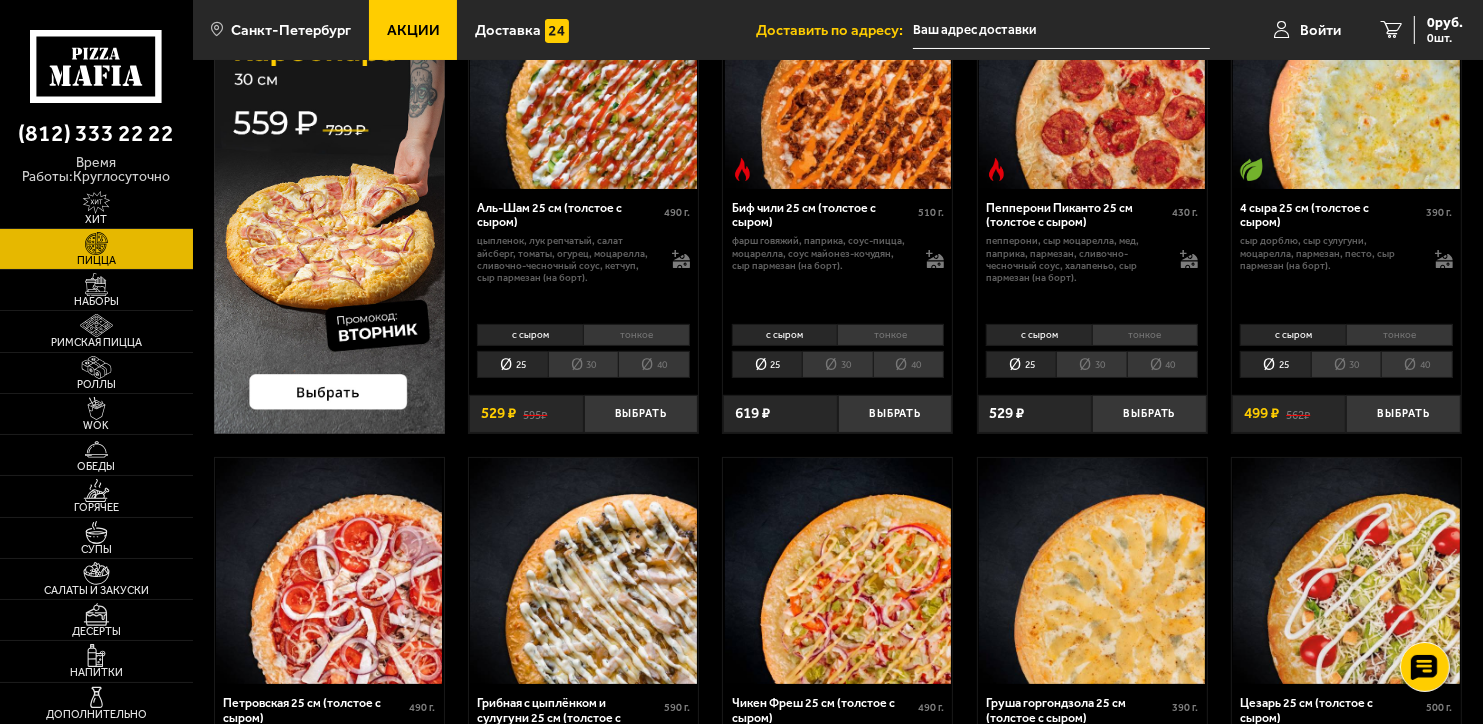 click on "30" at bounding box center [583, 364] 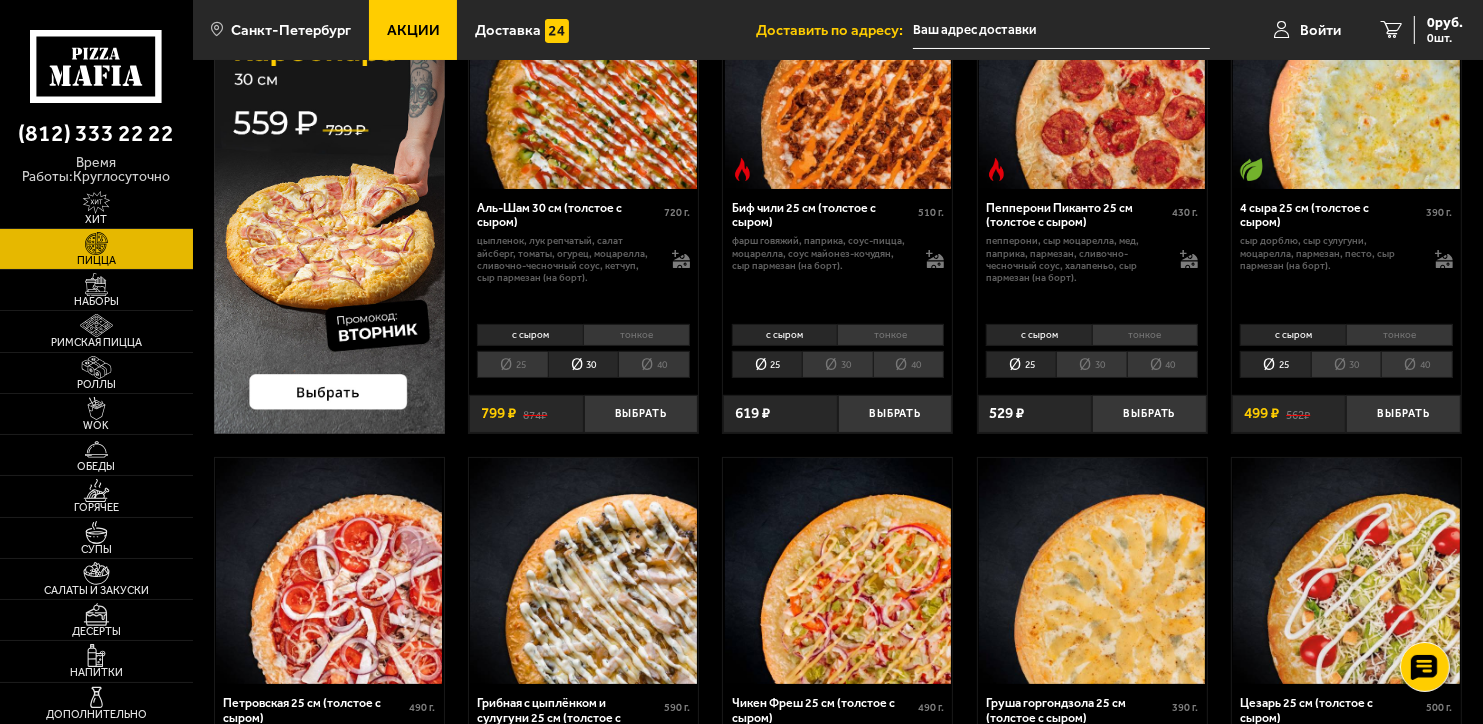 click on "40" at bounding box center [653, 364] 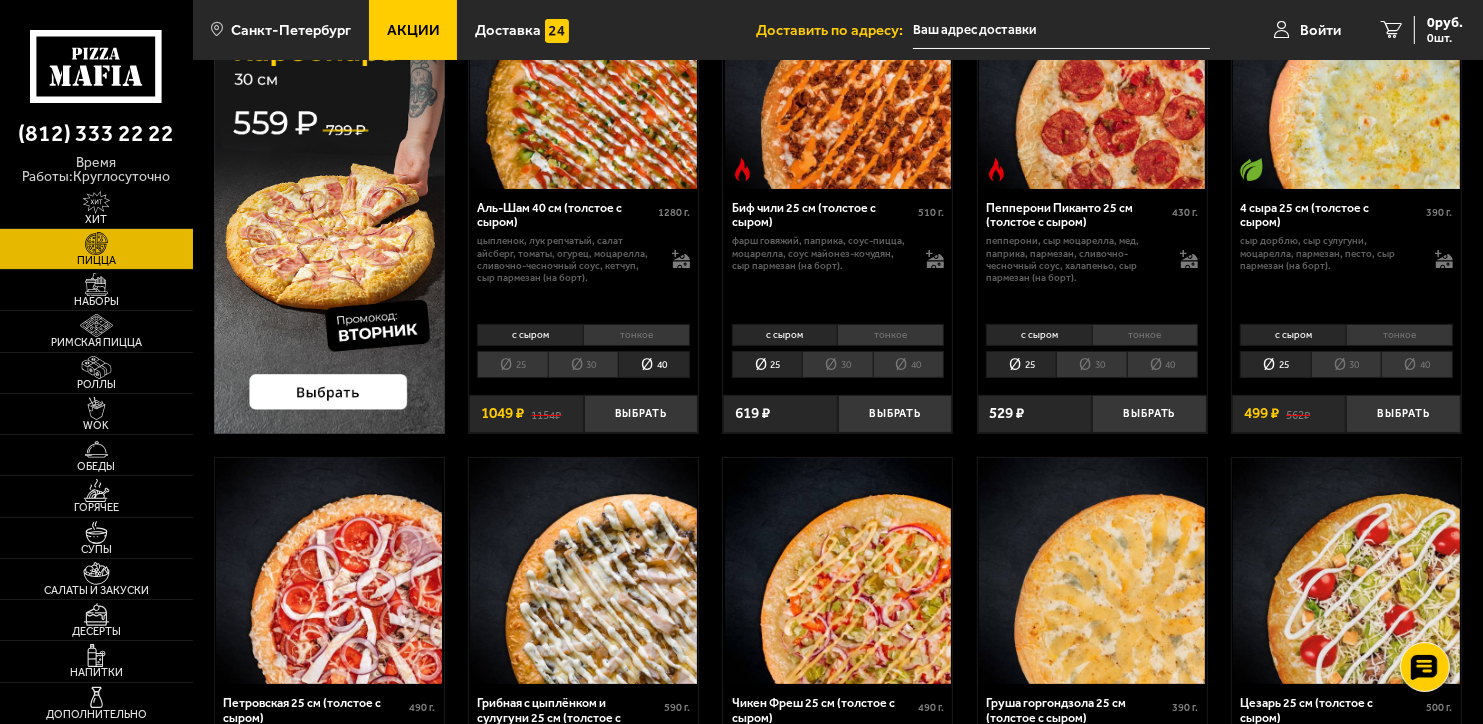 scroll, scrollTop: 100, scrollLeft: 0, axis: vertical 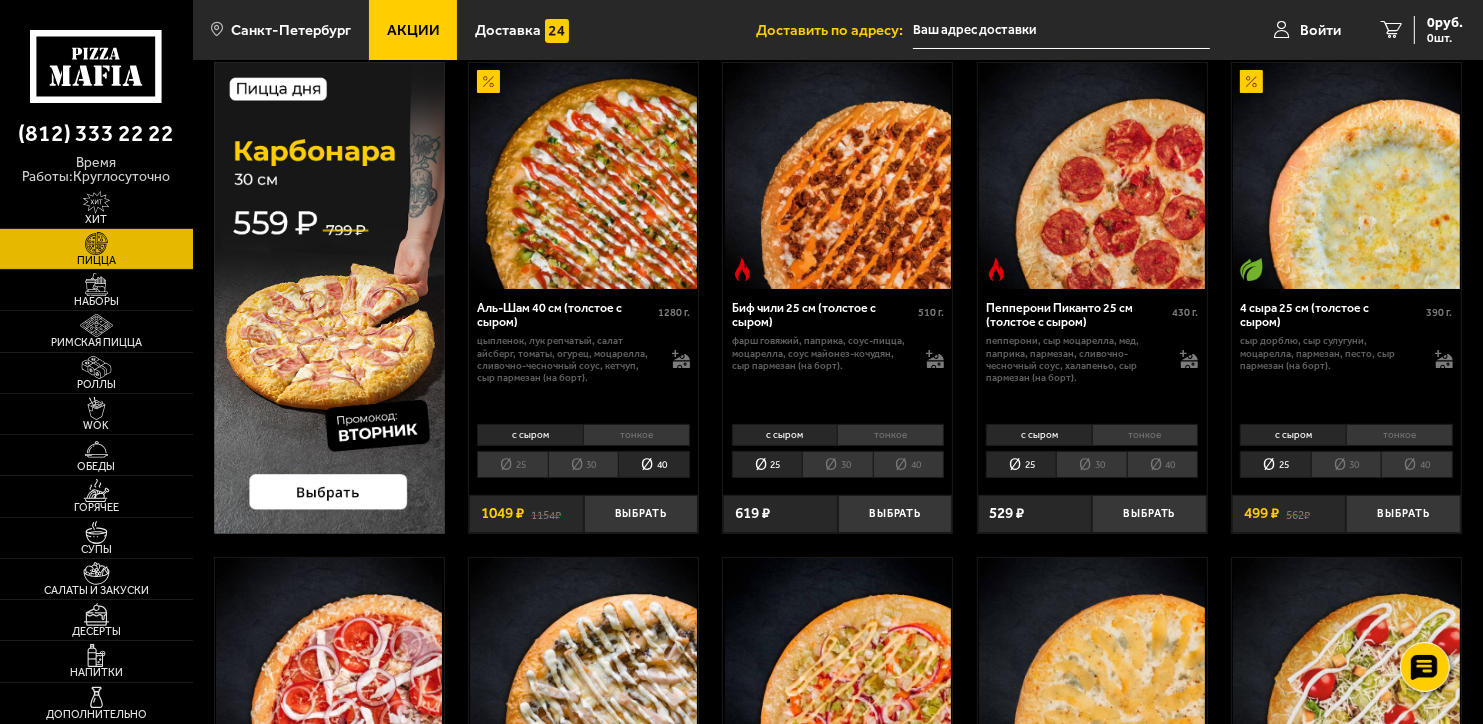 click on "40" at bounding box center [908, 464] 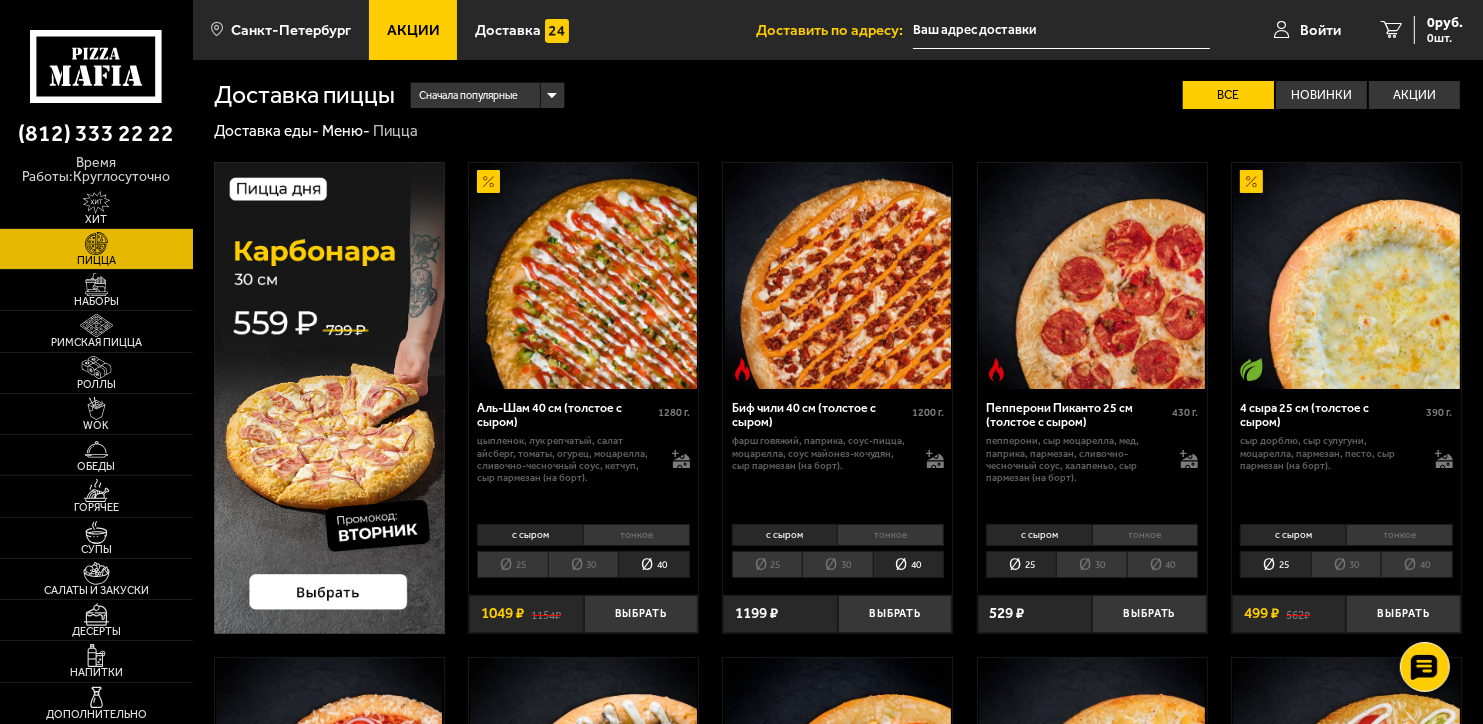 scroll, scrollTop: 0, scrollLeft: 0, axis: both 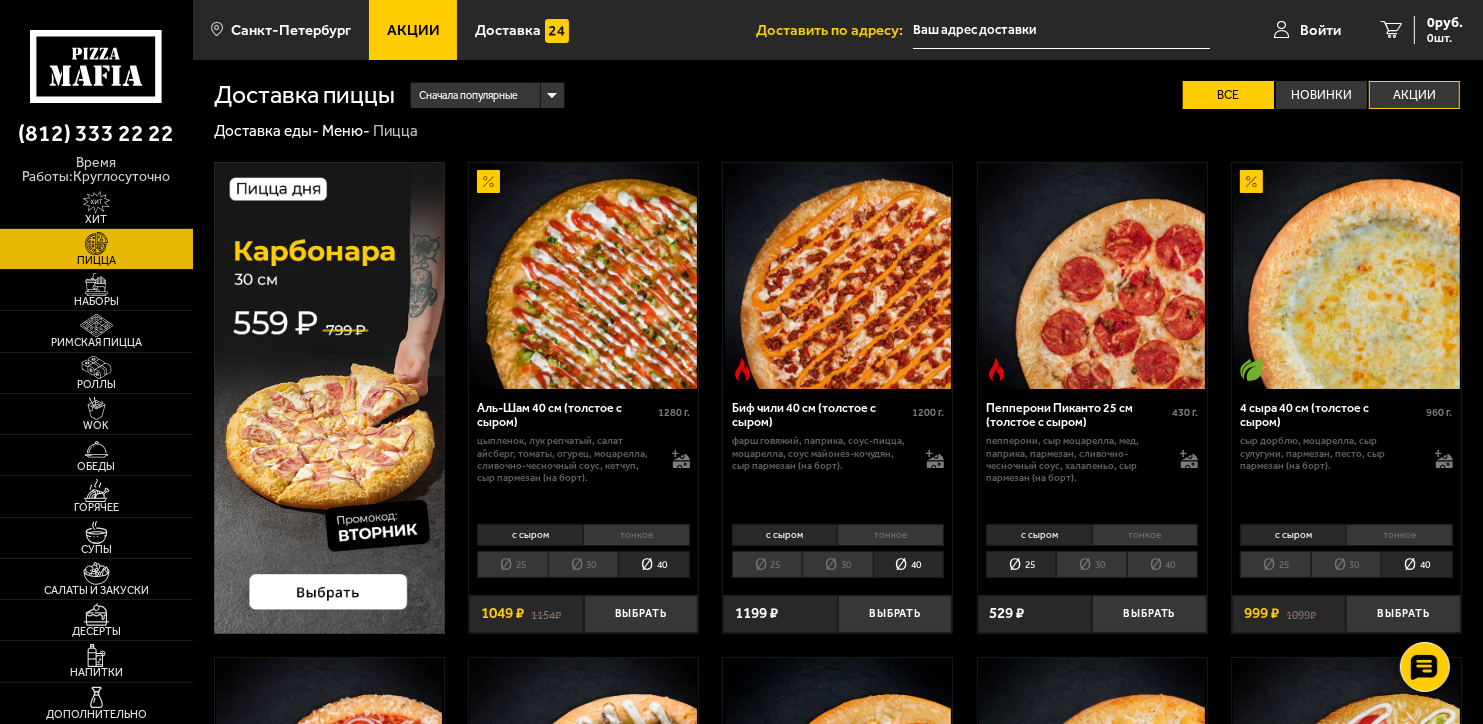 click on "Акции" at bounding box center [1414, 95] 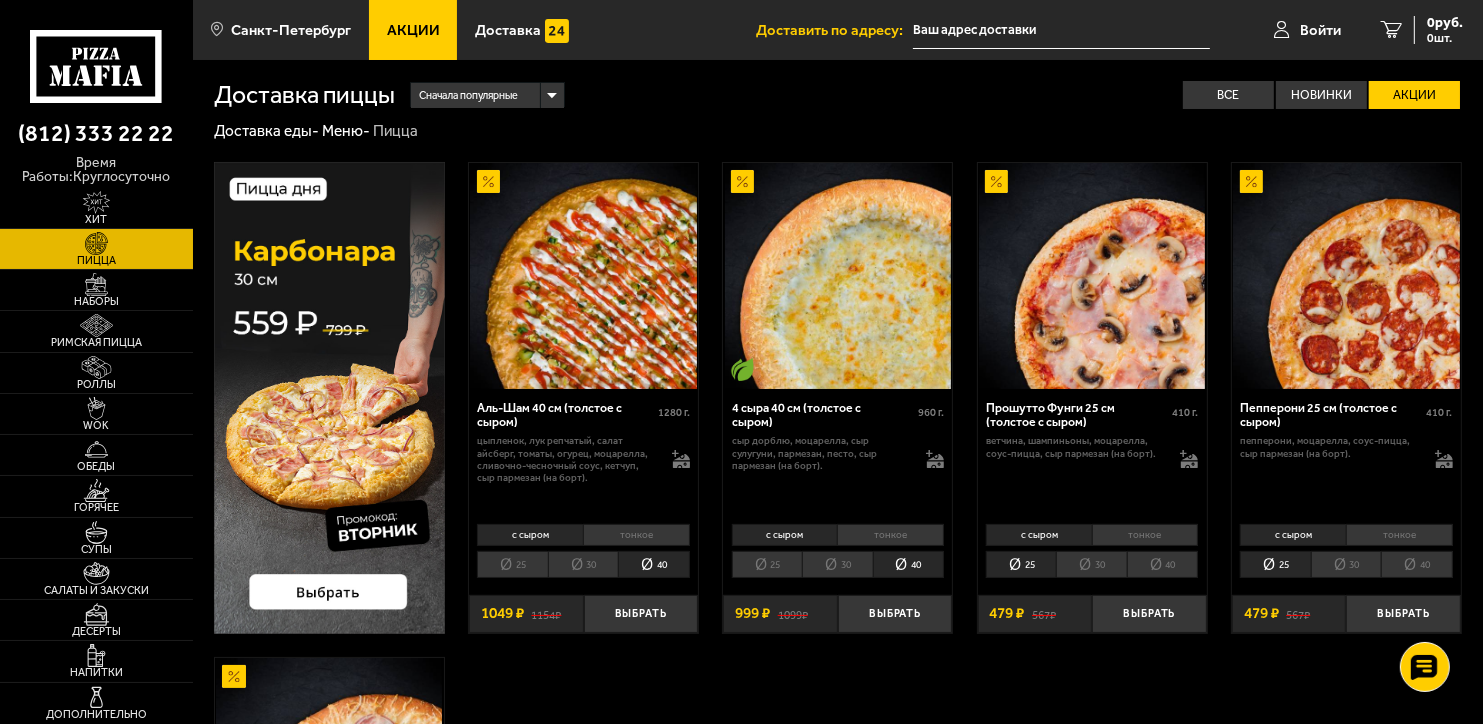 click on "40" at bounding box center [1162, 564] 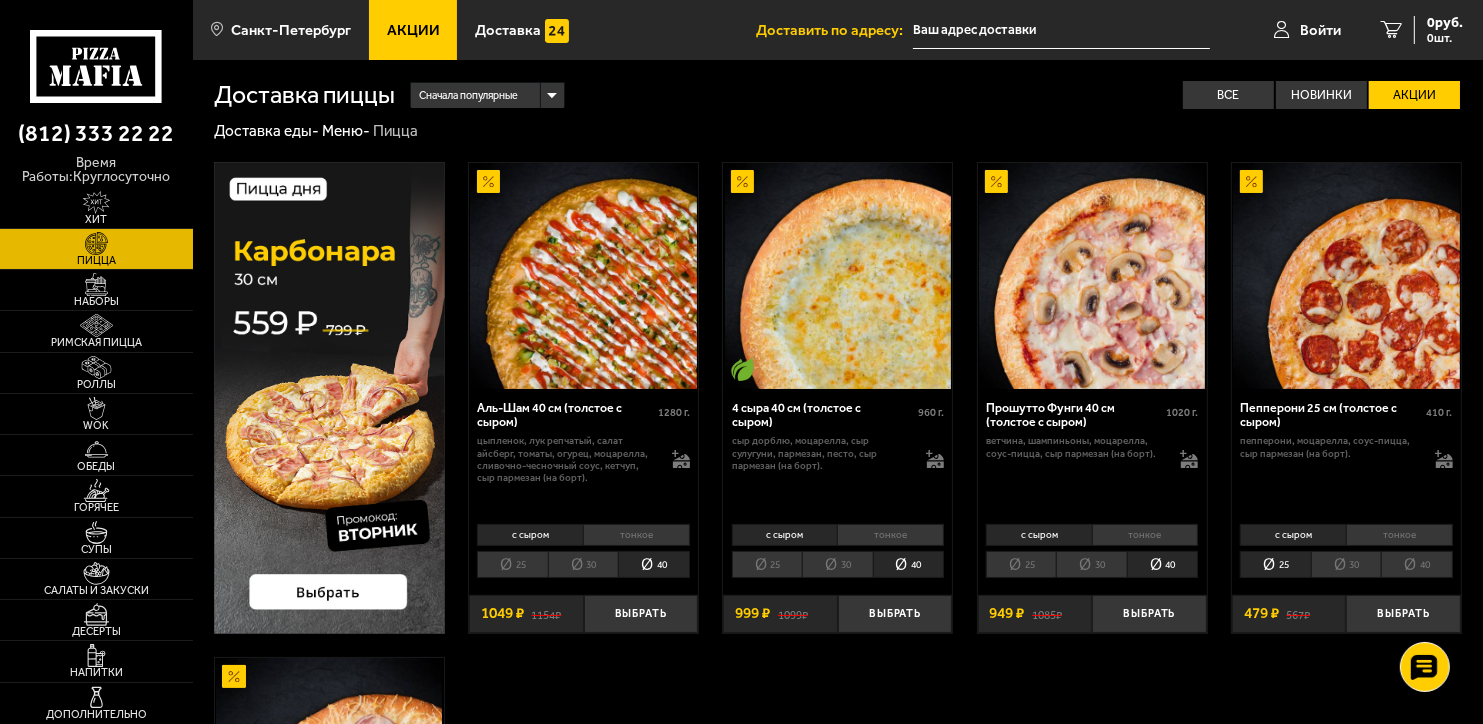 click on "40" at bounding box center [1416, 564] 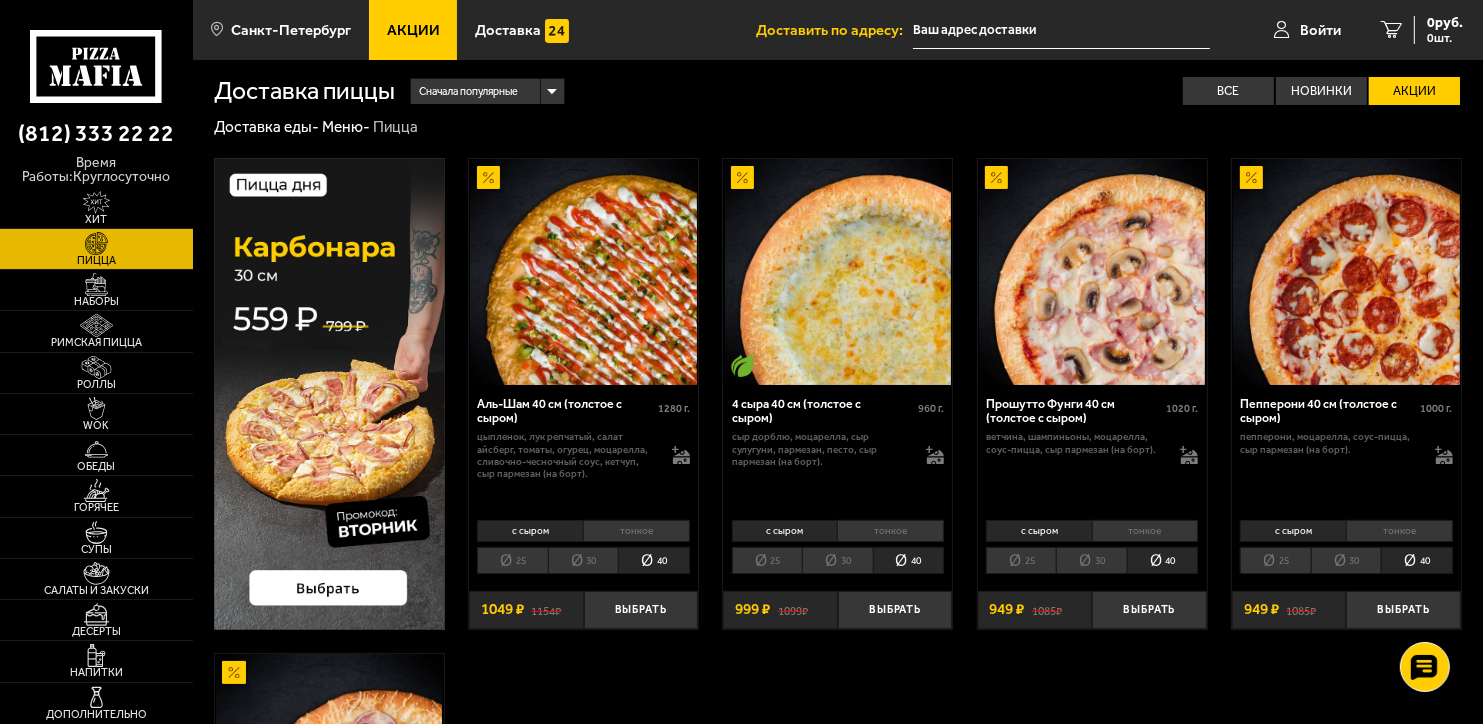 scroll, scrollTop: 0, scrollLeft: 0, axis: both 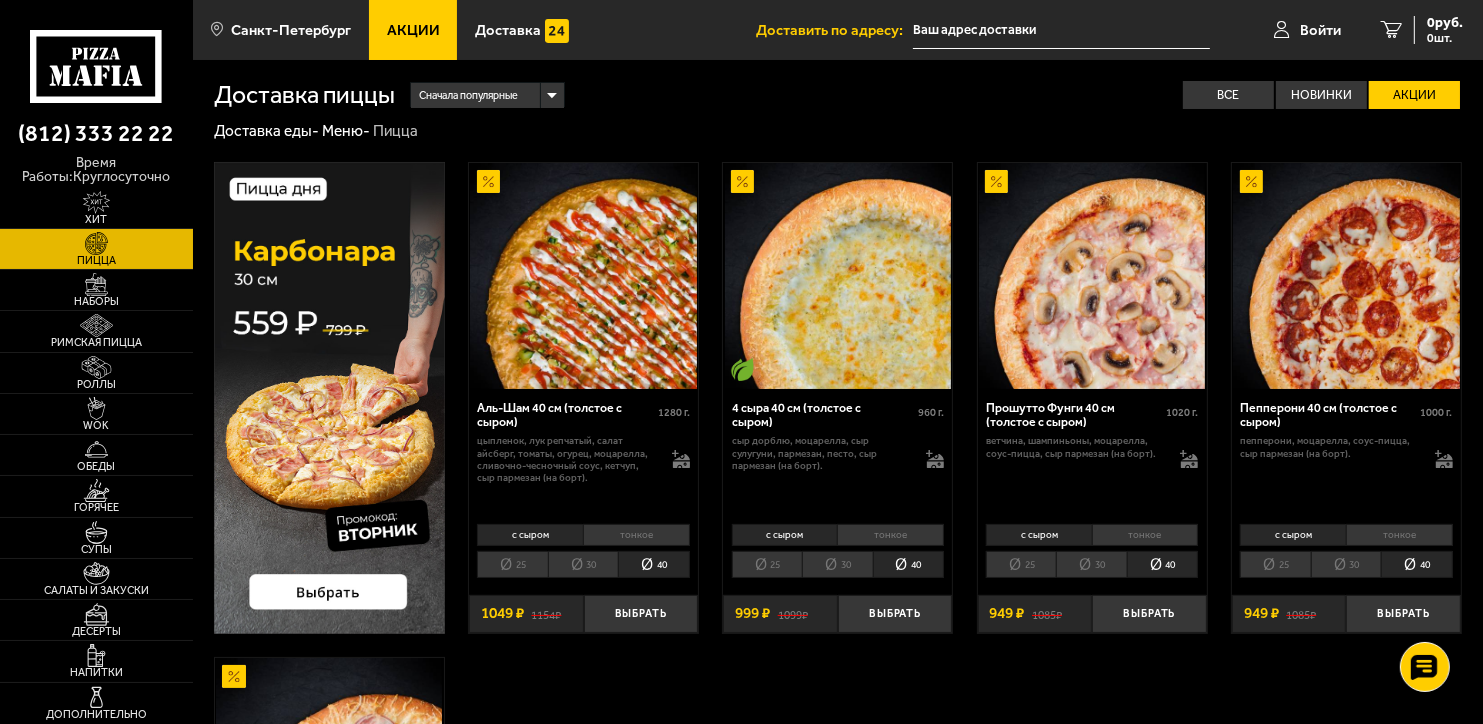 click on "Сначала популярные" at bounding box center (487, 95) 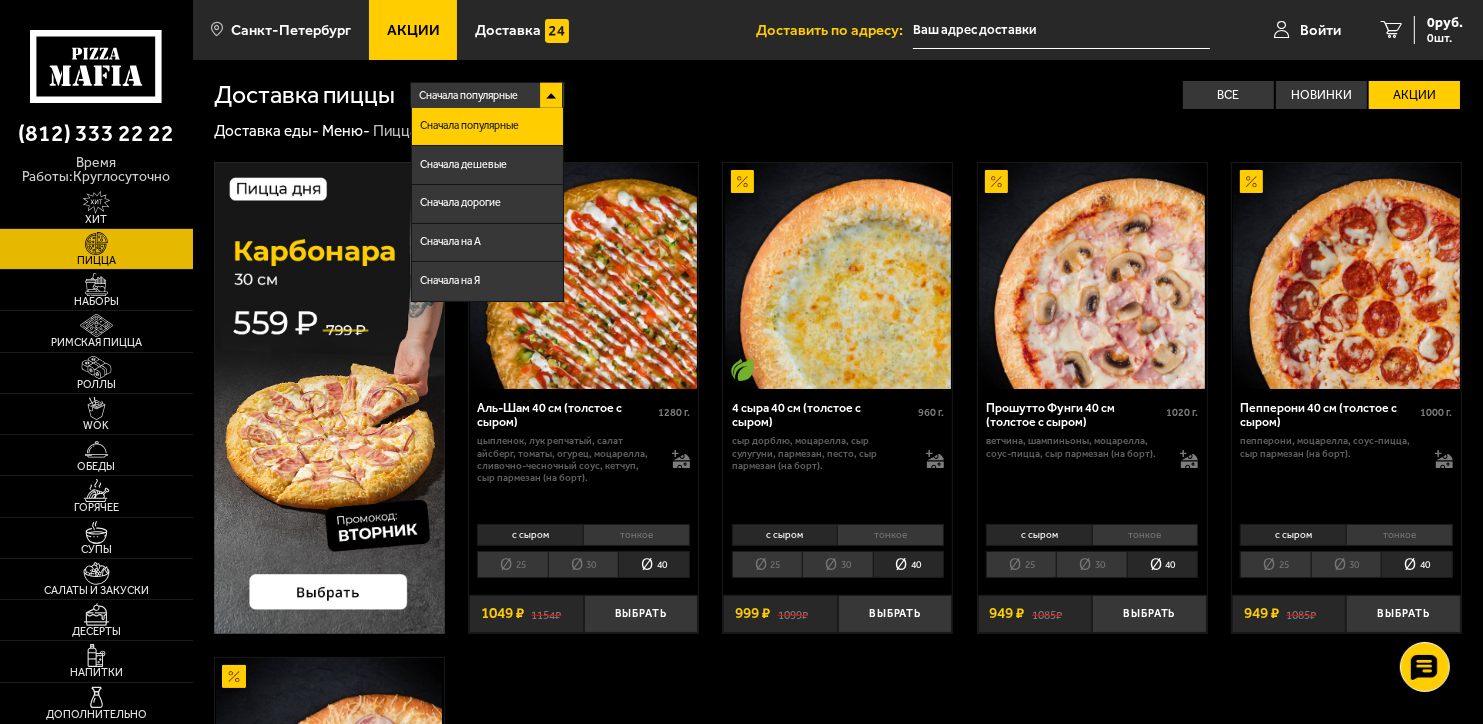 click on "Сначала популярные" at bounding box center (487, 95) 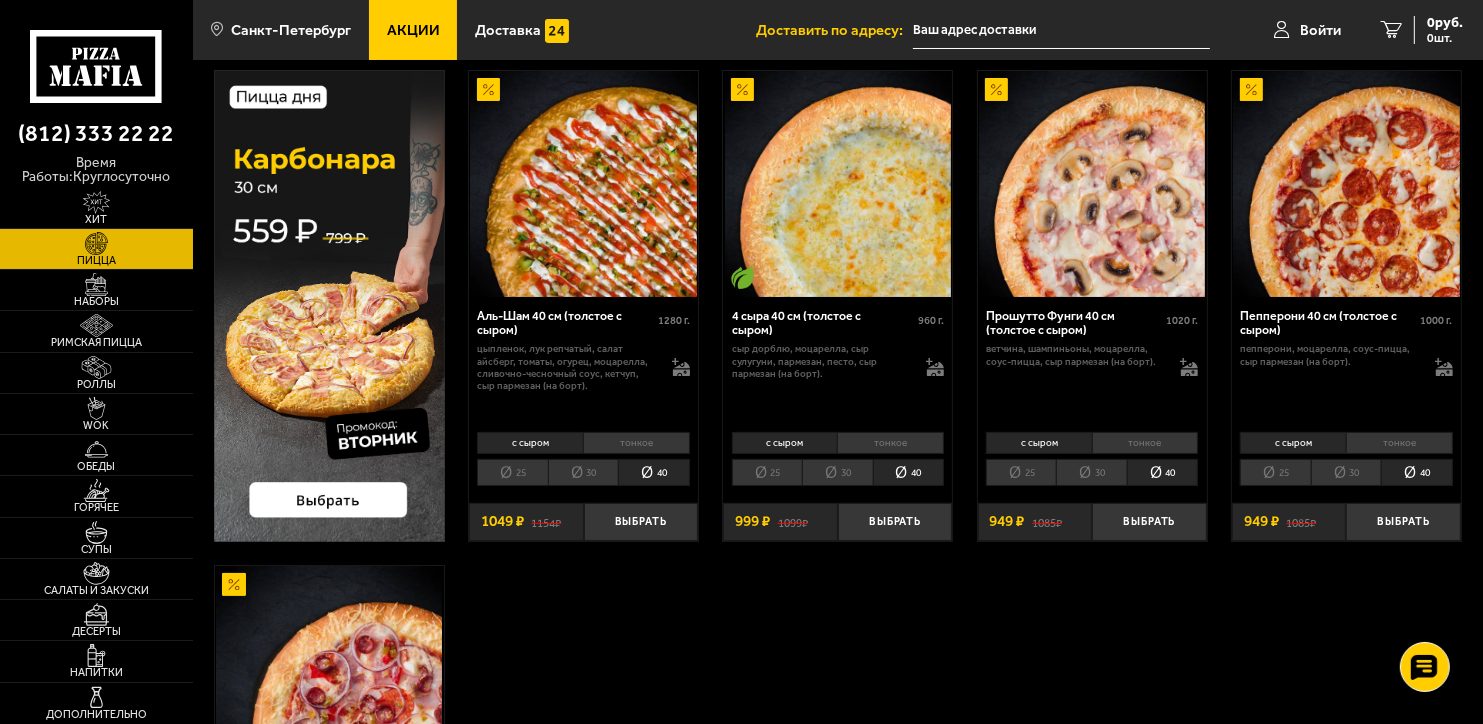 scroll, scrollTop: 0, scrollLeft: 0, axis: both 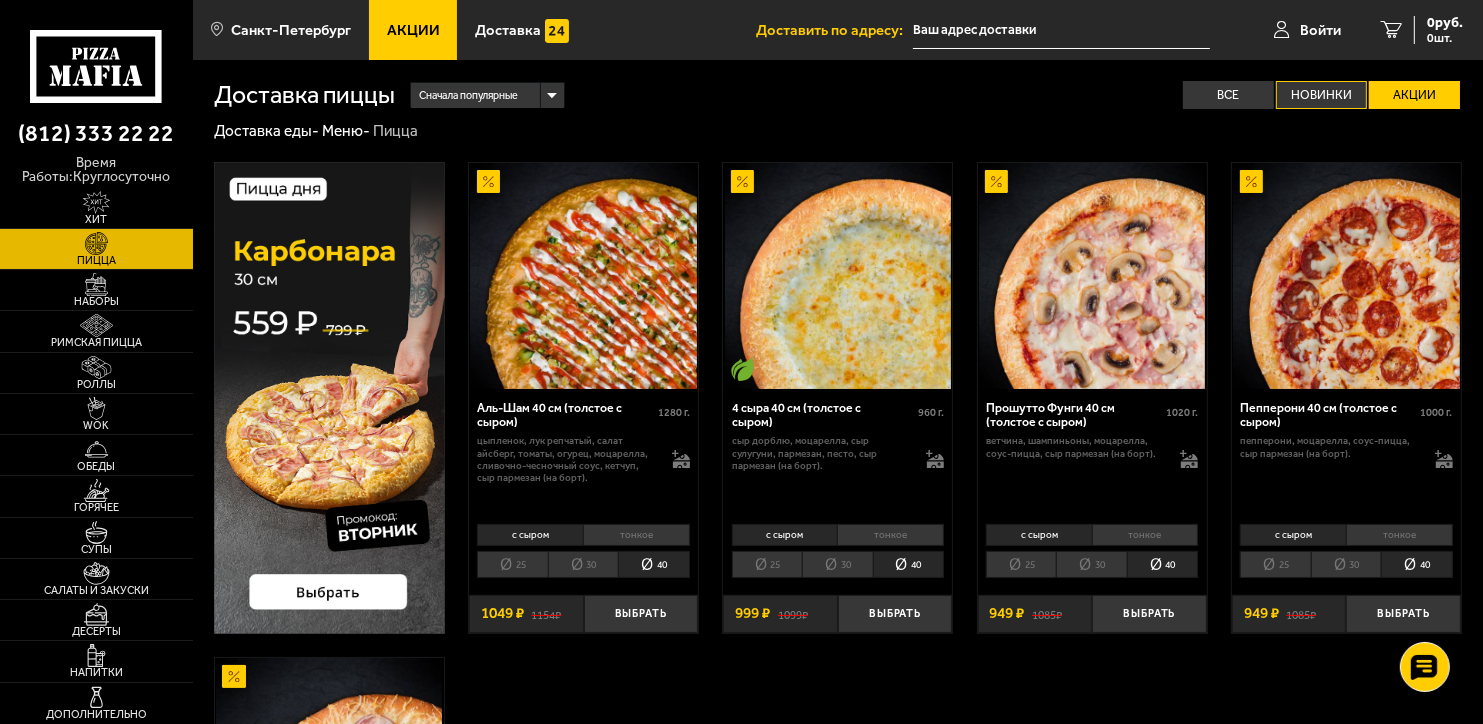 click on "Новинки" at bounding box center (1321, 95) 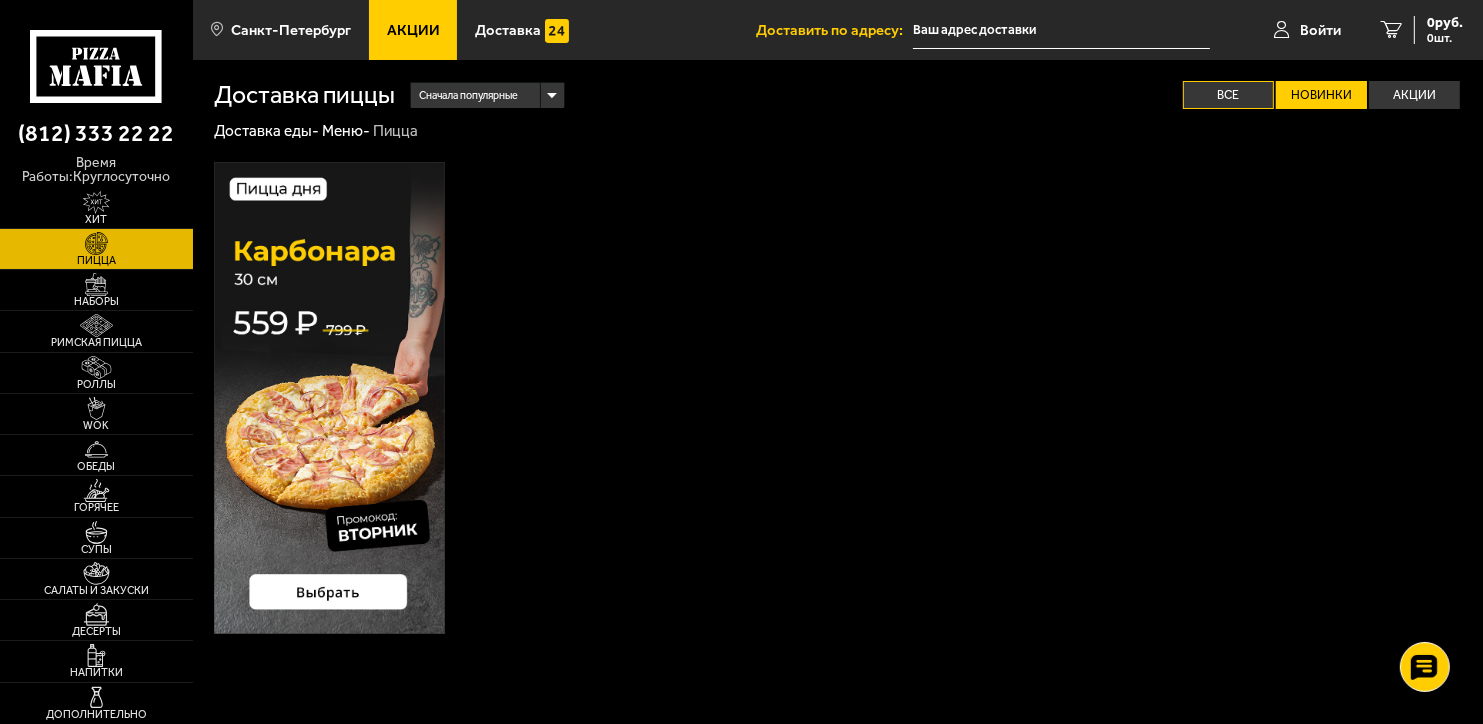 click on "Все" at bounding box center (1228, 95) 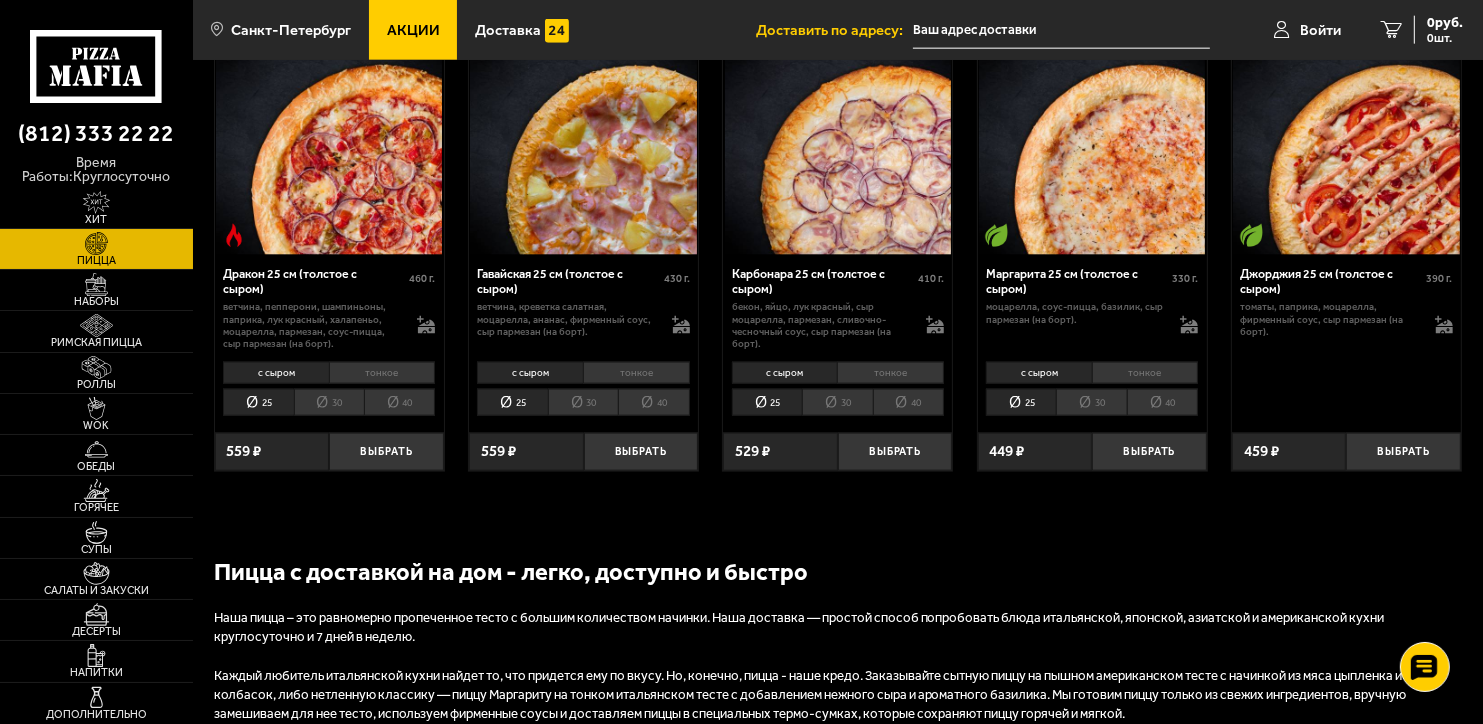 scroll, scrollTop: 2600, scrollLeft: 0, axis: vertical 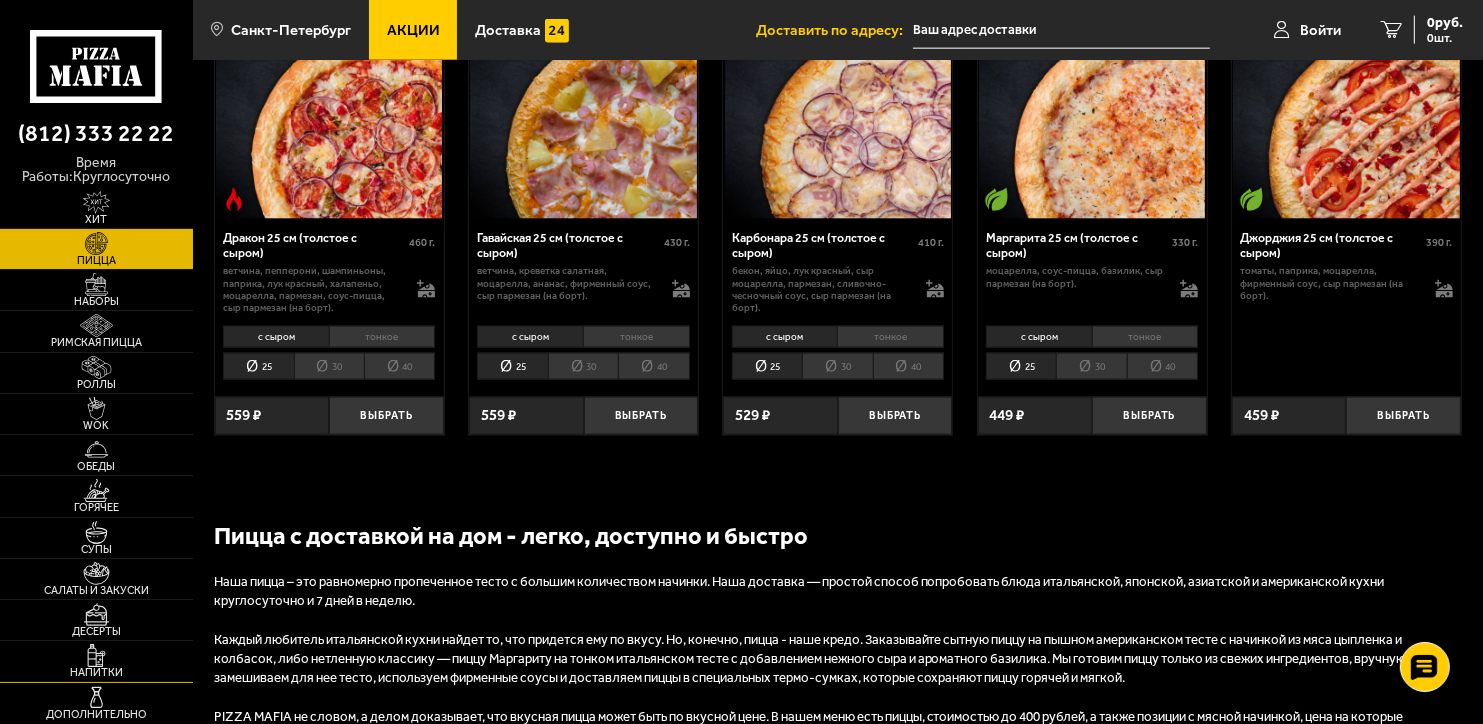 click at bounding box center (96, 655) 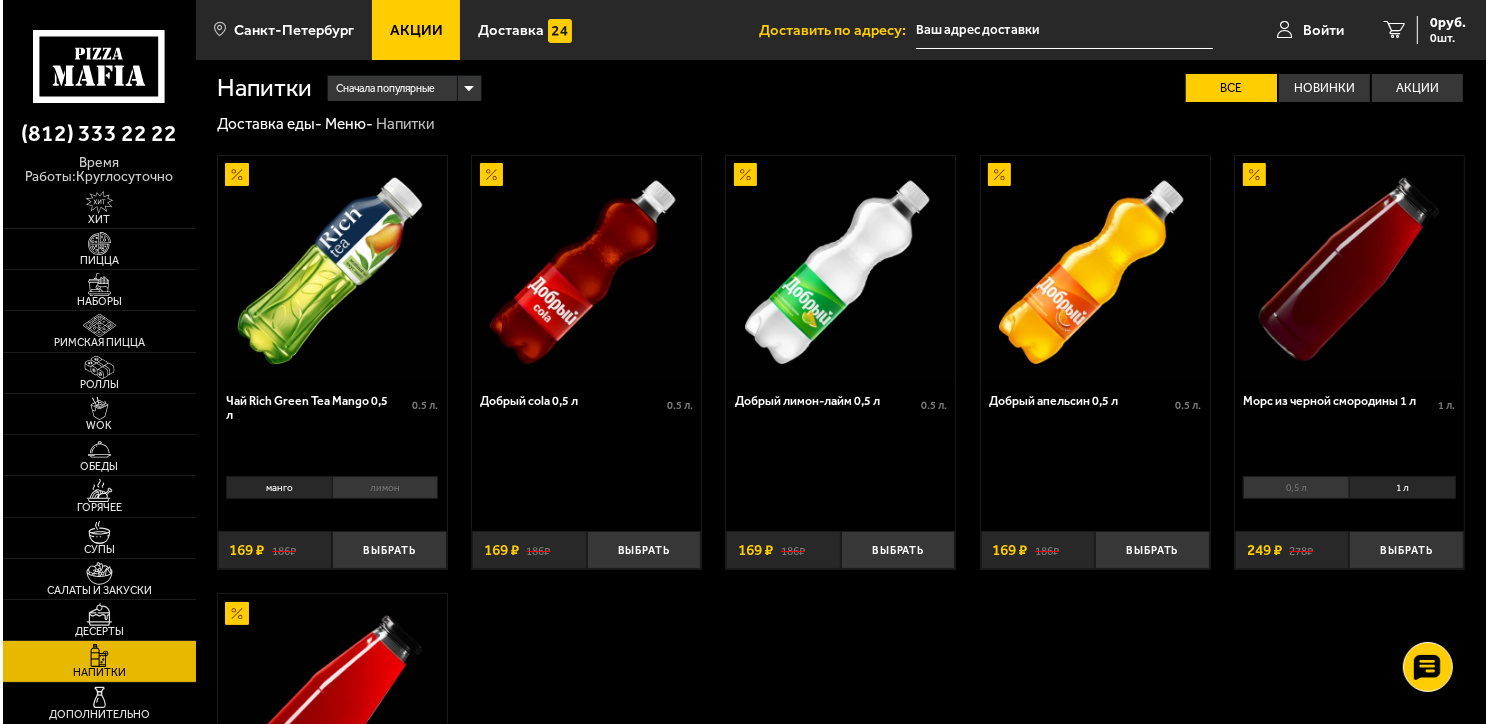 scroll, scrollTop: 0, scrollLeft: 0, axis: both 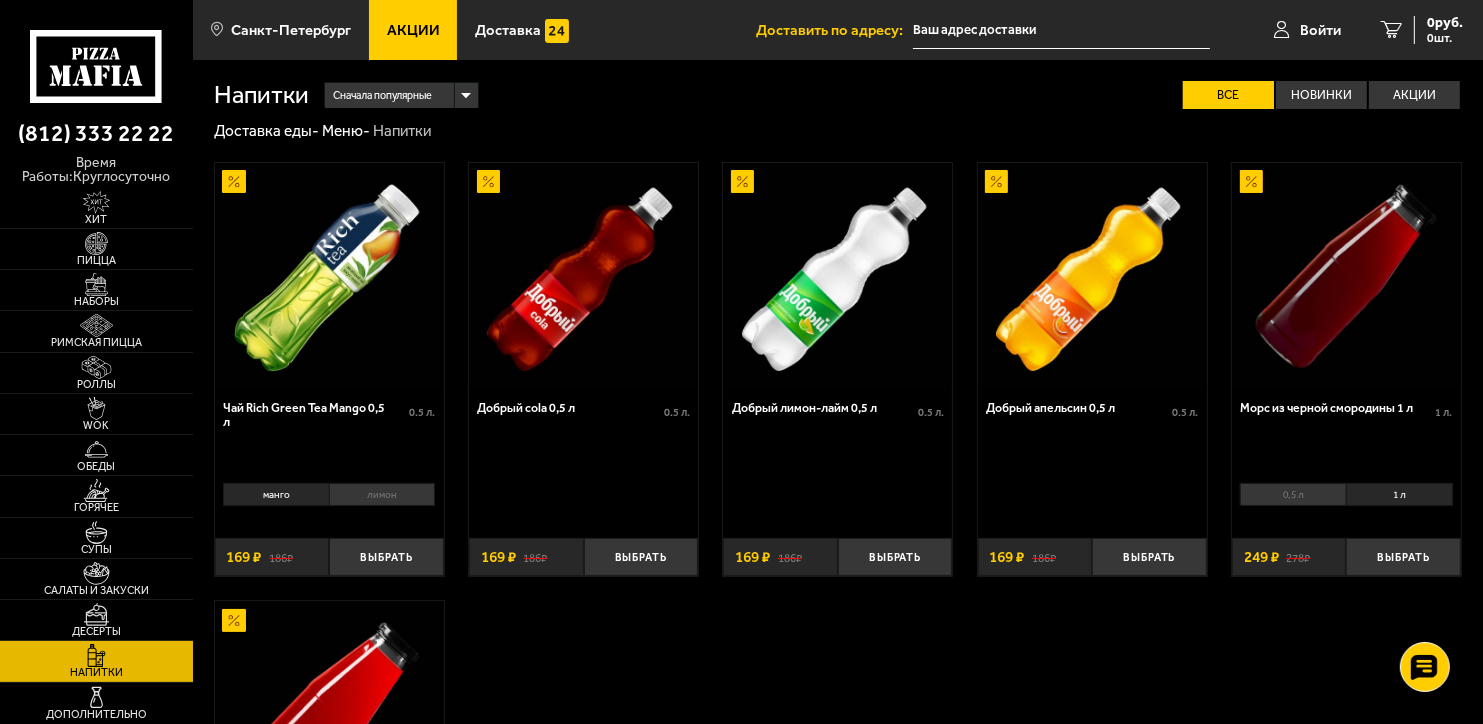 click at bounding box center [1061, 30] 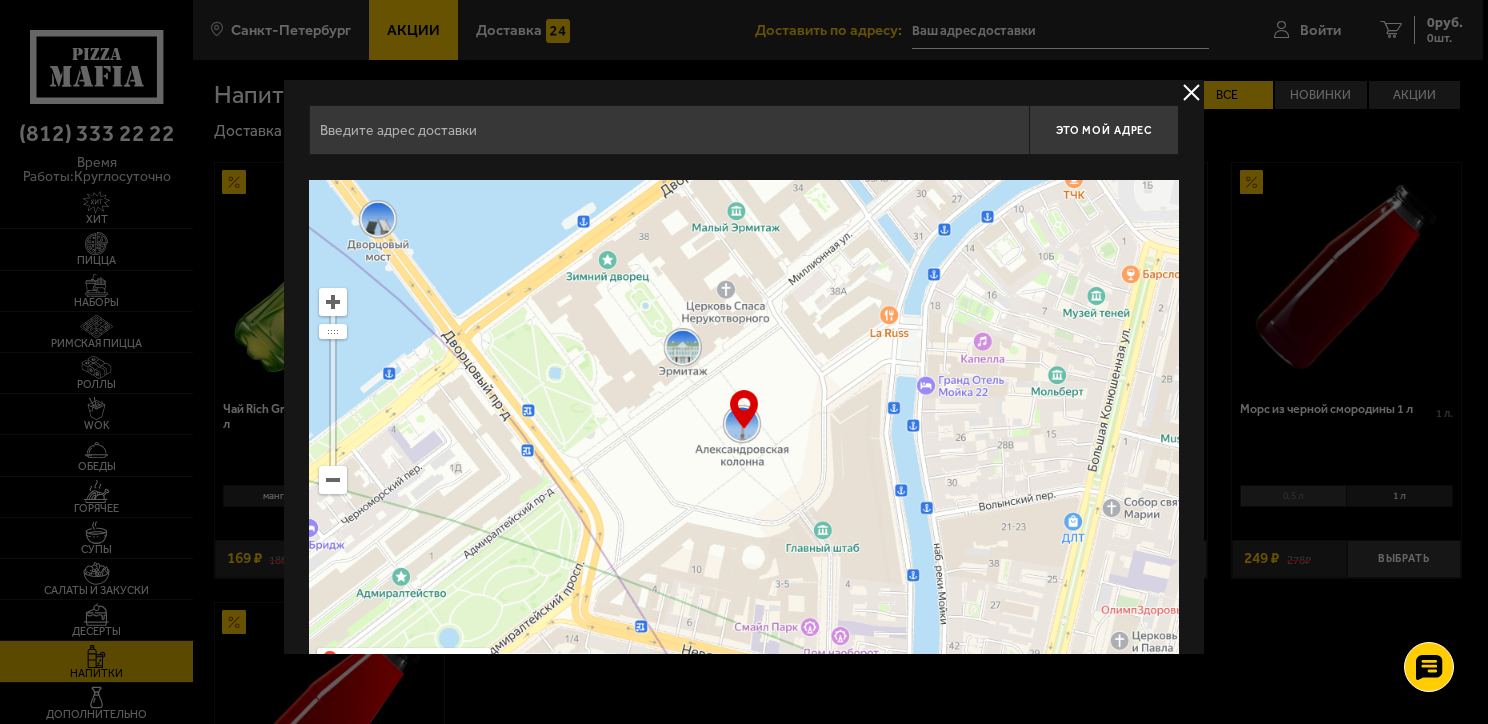 click at bounding box center (669, 130) 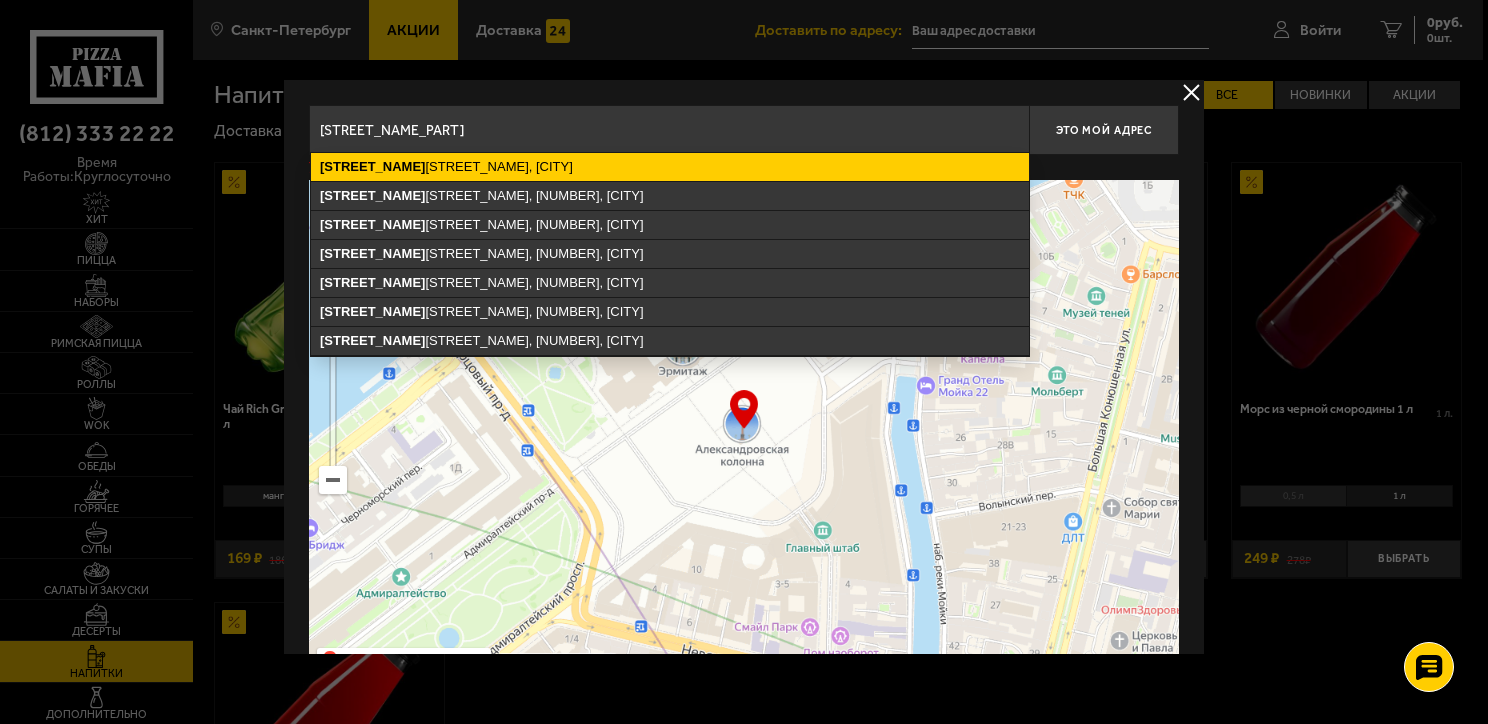 click on "[STREET_NAME], [CITY]" at bounding box center [670, 167] 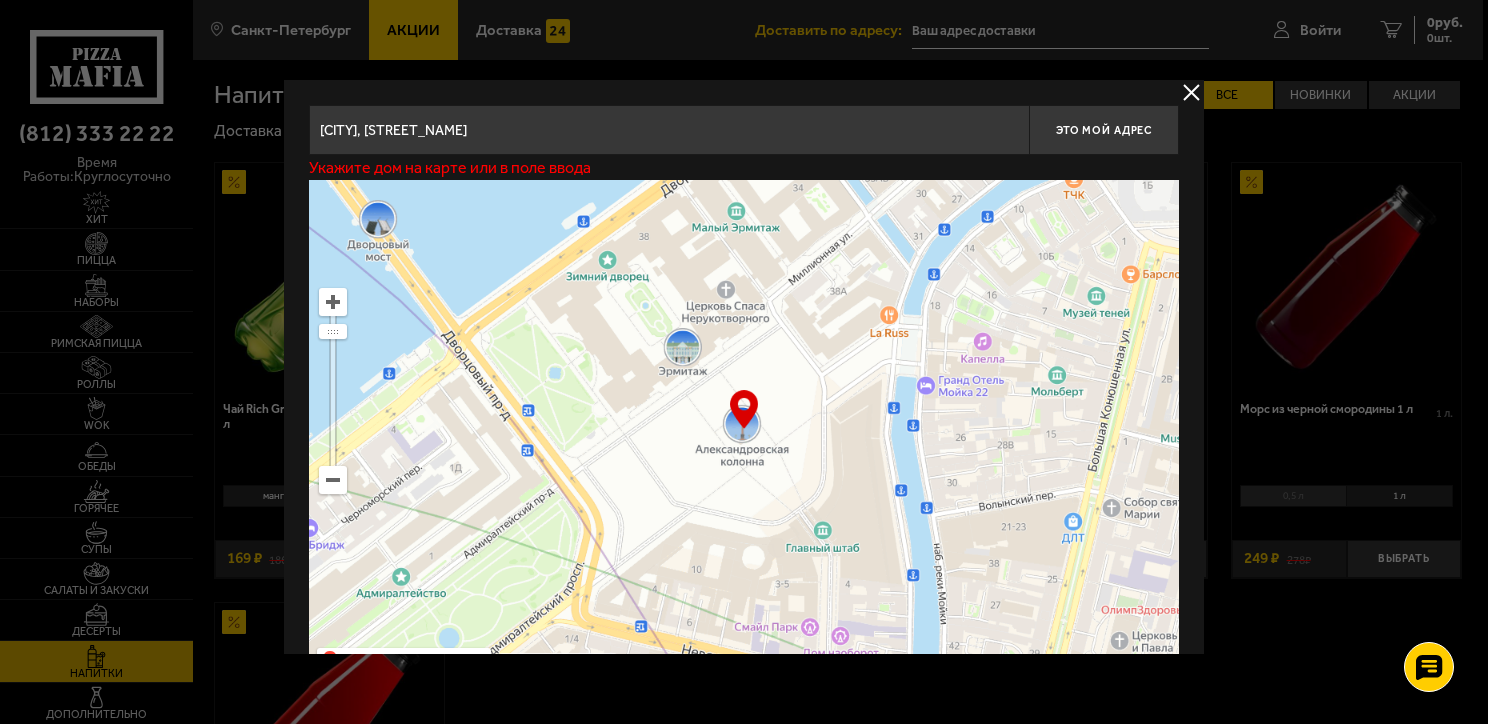 click on "[CITY], [STREET_NAME]" at bounding box center [669, 130] 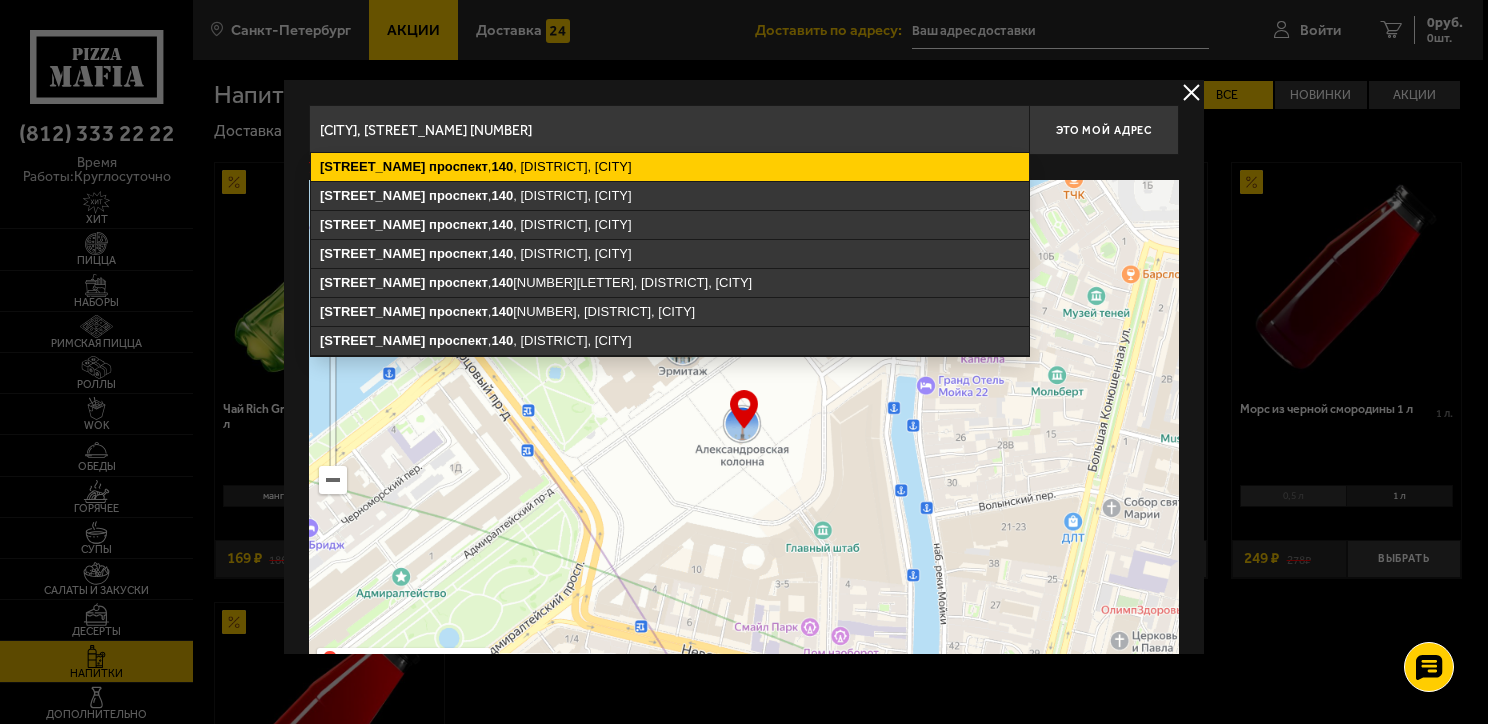 click on "[STREET_NAME] [NUMBER] , [DISTRICT], [CITY]" at bounding box center (670, 167) 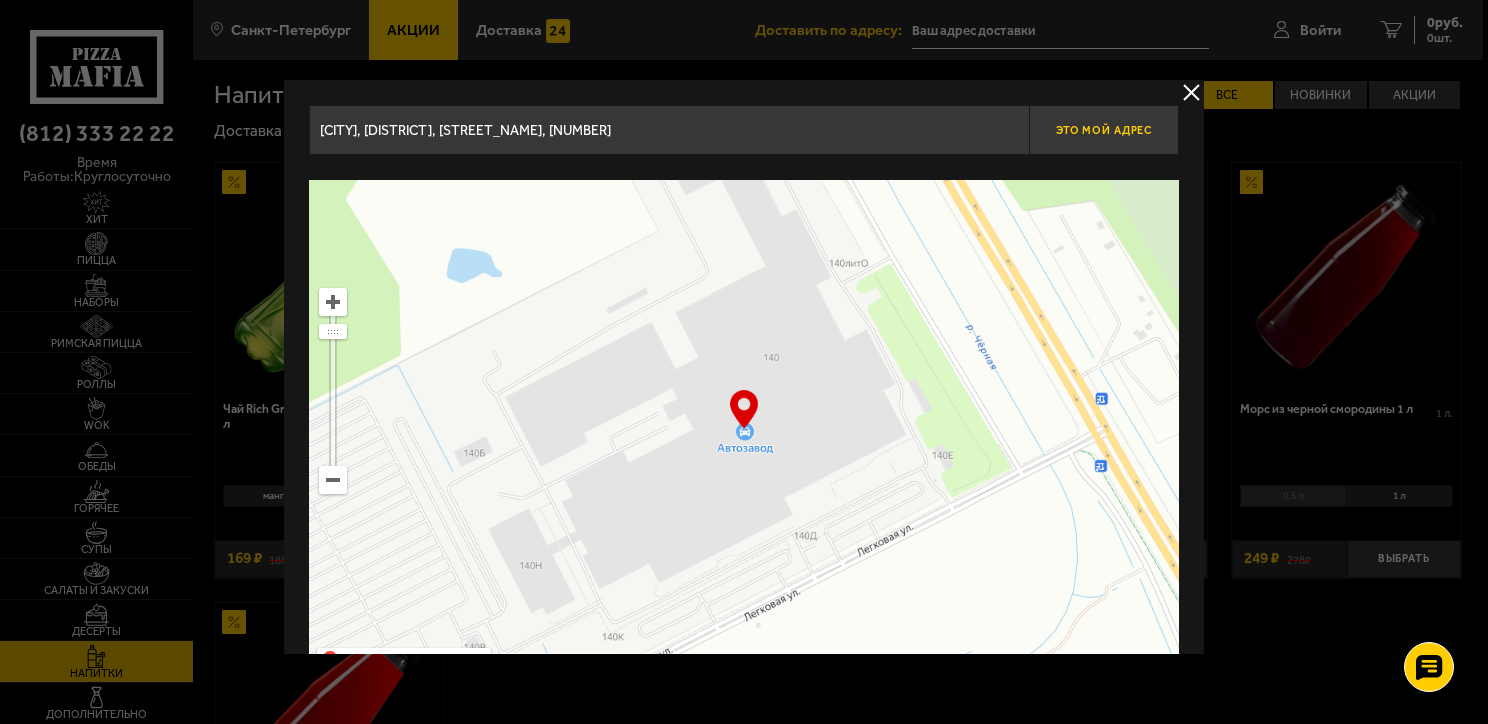click on "Это мой адрес" at bounding box center [1104, 130] 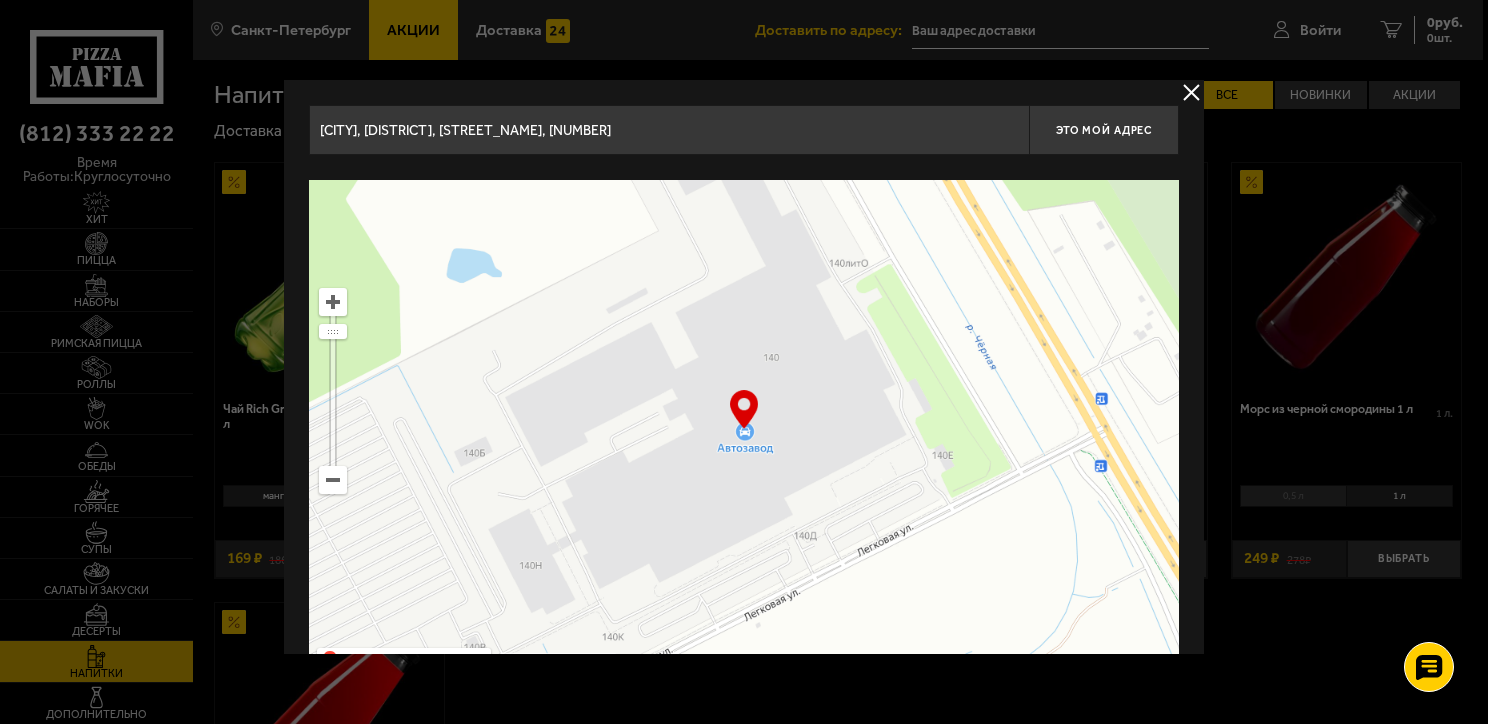 type on "[DISTRICT], [STREET_NAME], [NUMBER]" 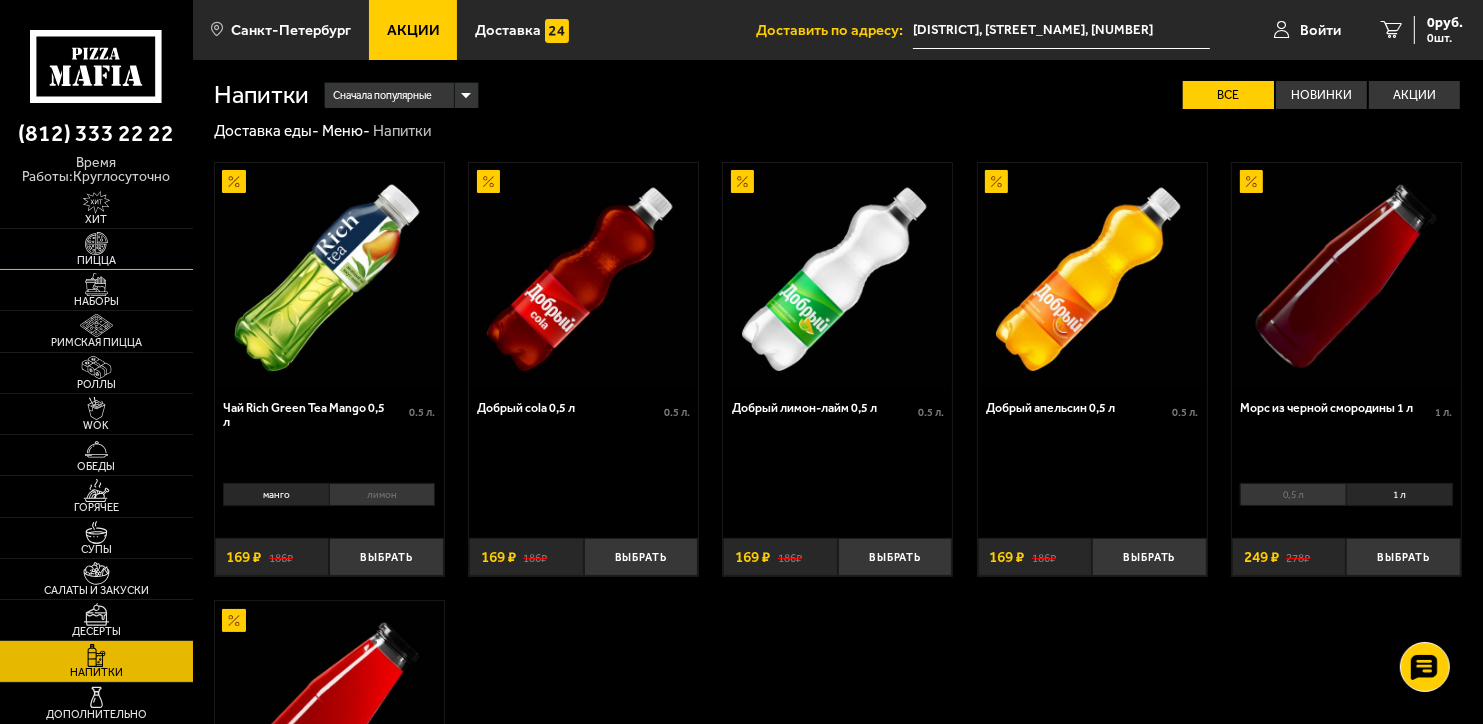 click at bounding box center [96, 243] 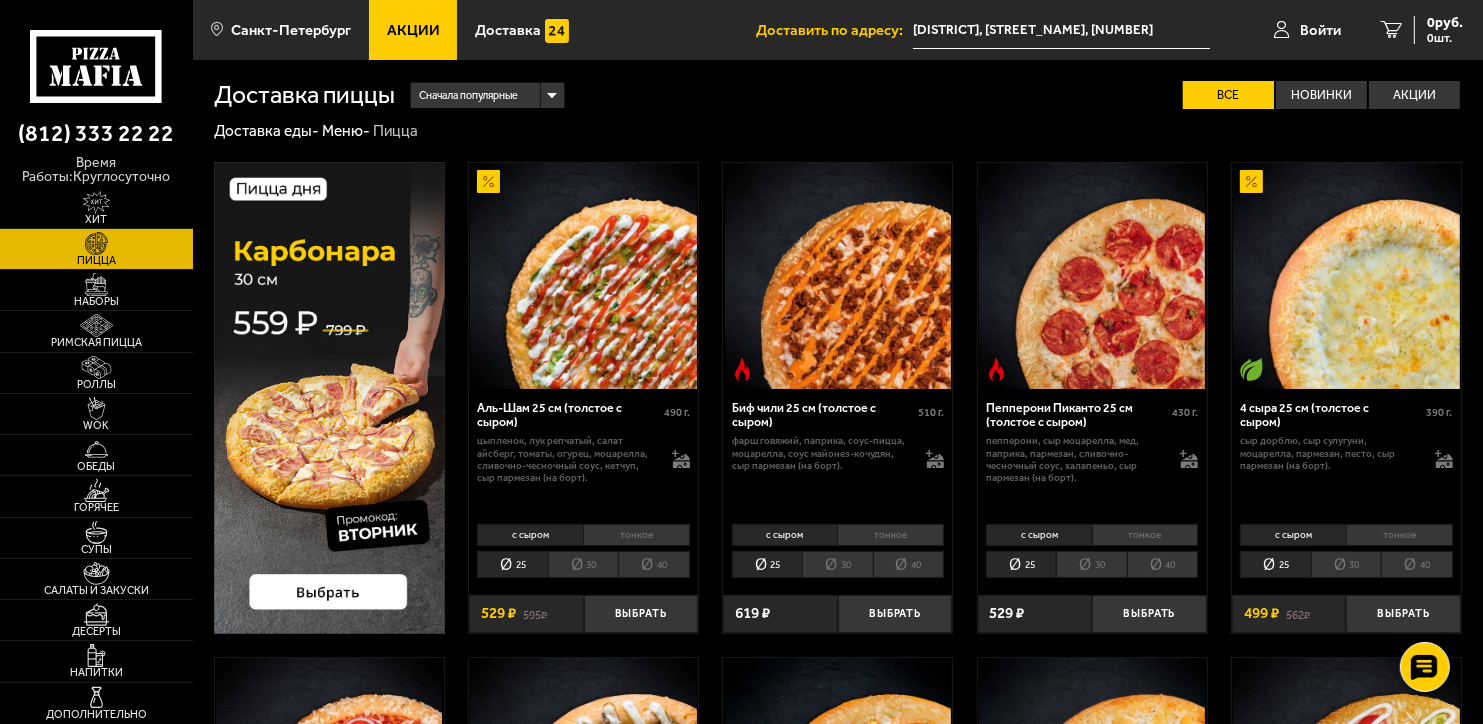 click at bounding box center [329, 398] 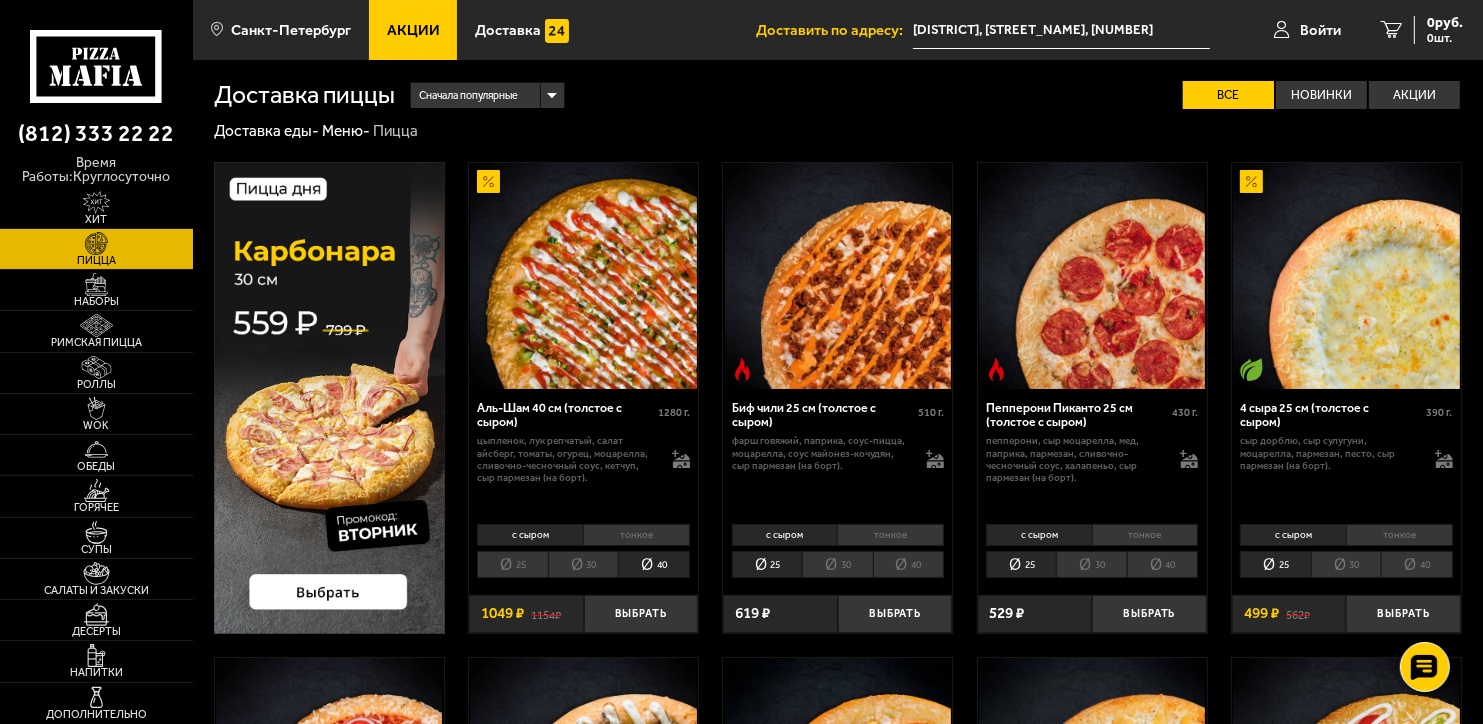 click on "Аль-Шам 40 см (толстое с сыром)" at bounding box center [567, 416] 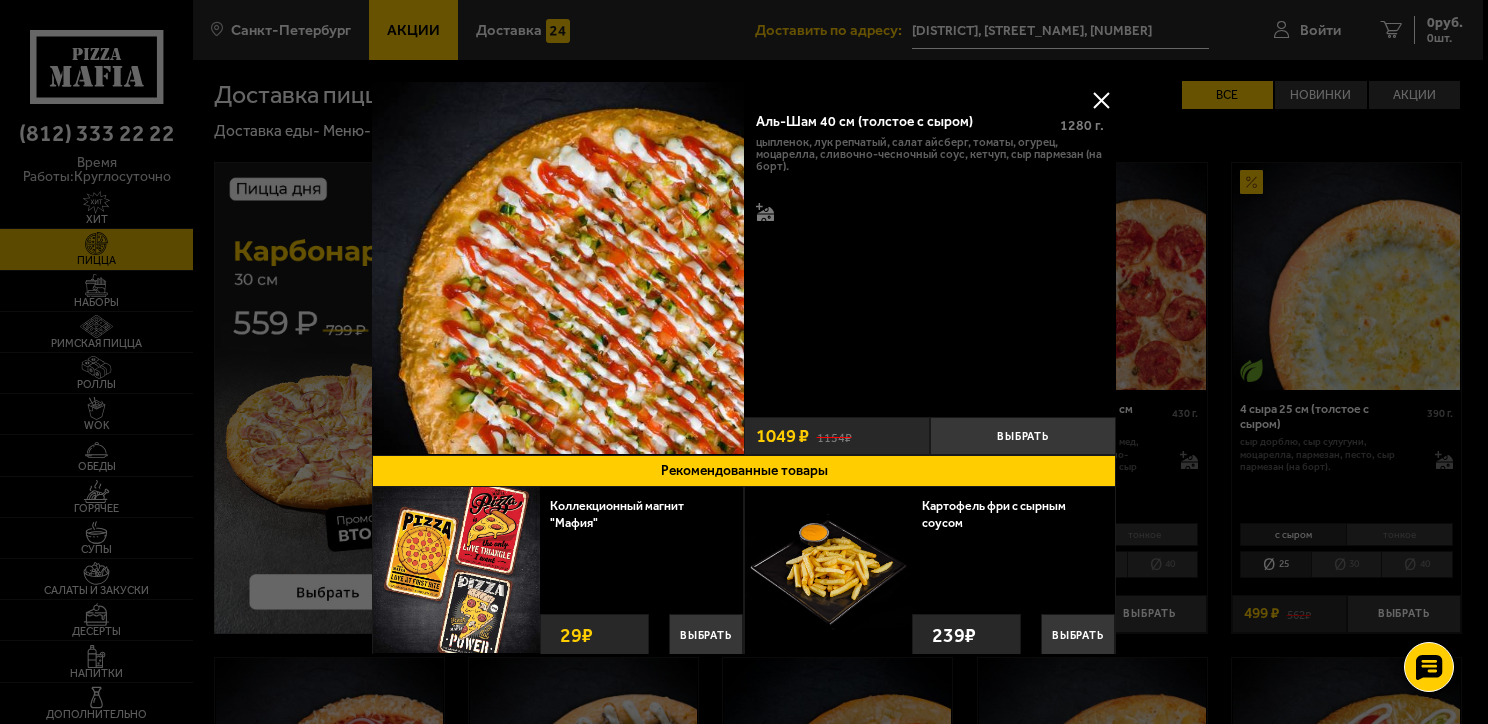 click on "Аль-Шам 40 см (толстое с сыром)" at bounding box center (903, 122) 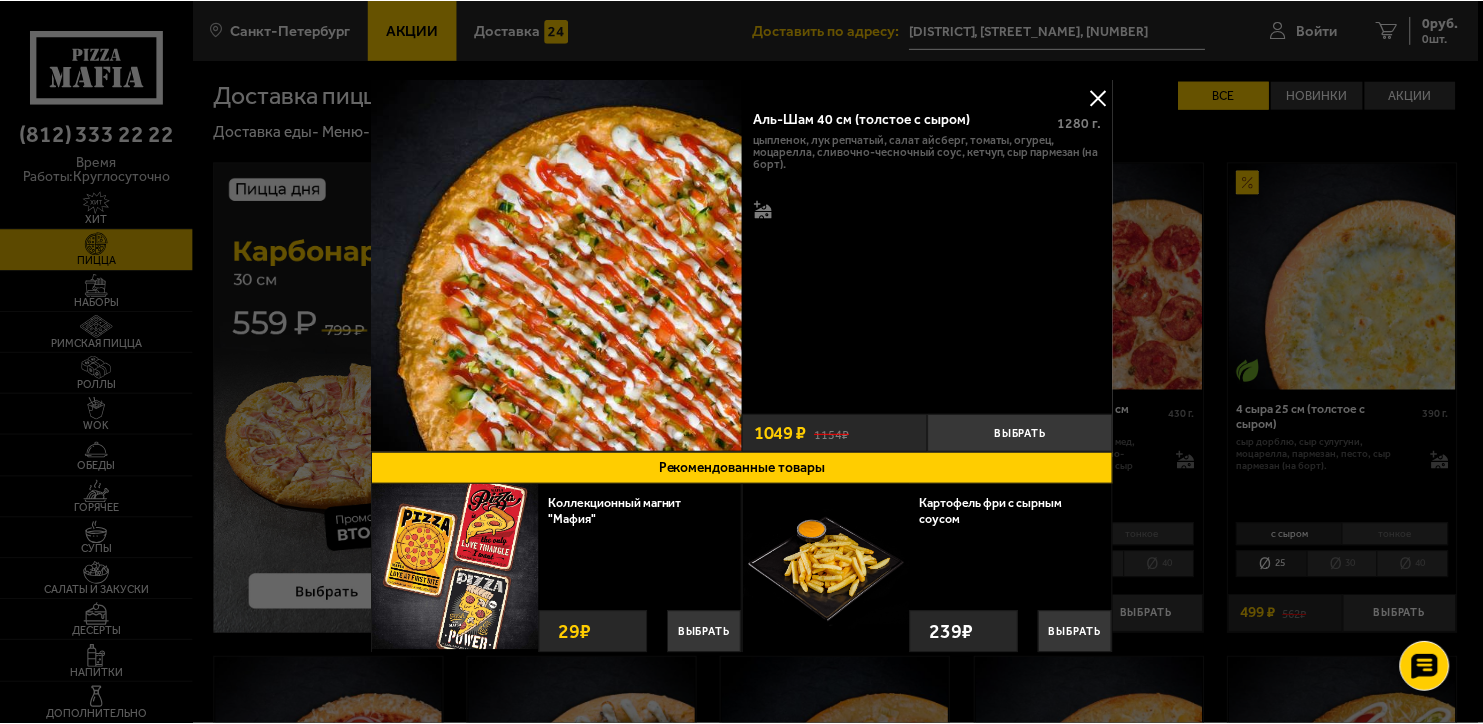 scroll, scrollTop: 0, scrollLeft: 0, axis: both 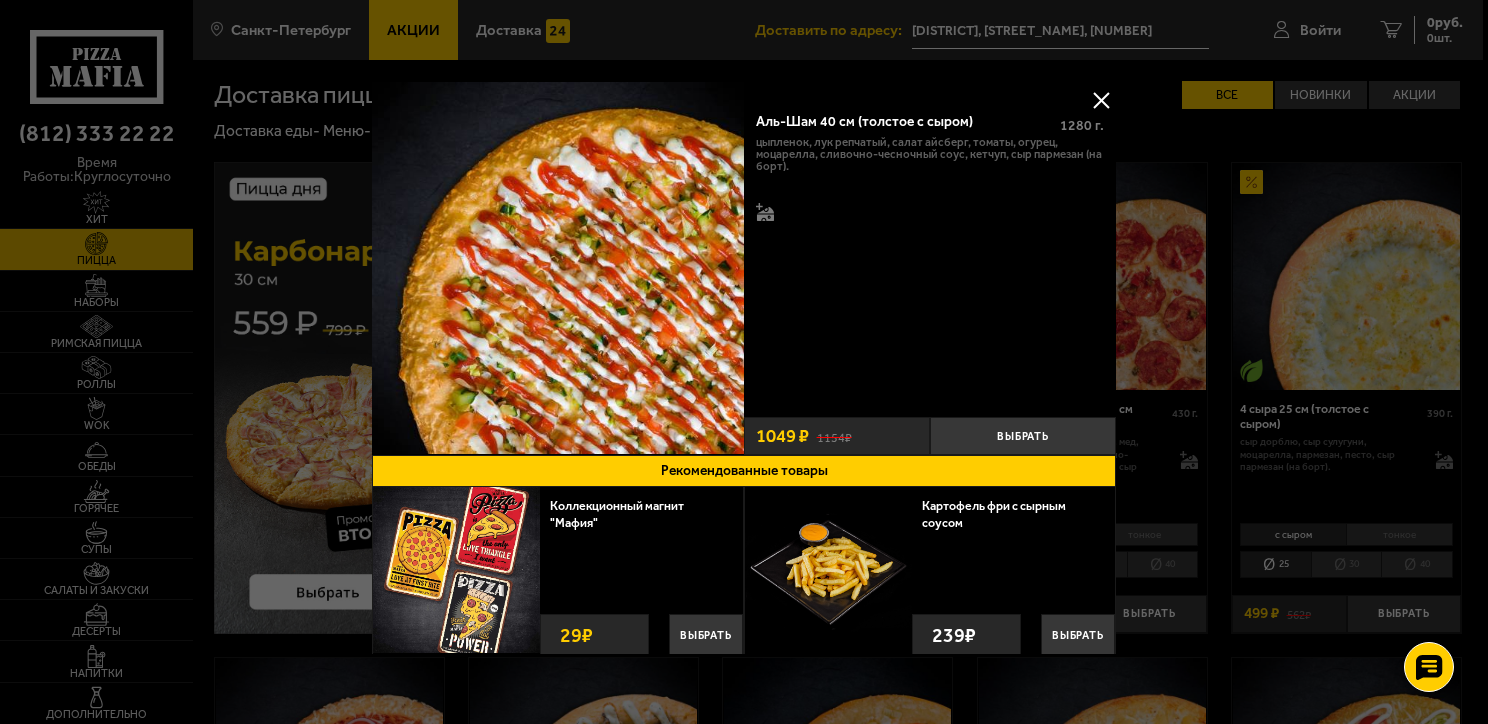 click on "цыпленок, лук репчатый, салат айсберг, томаты, огурец, моцарелла, сливочно-чесночный соус, кетчуп, сыр пармезан (на борт)." at bounding box center (930, 154) 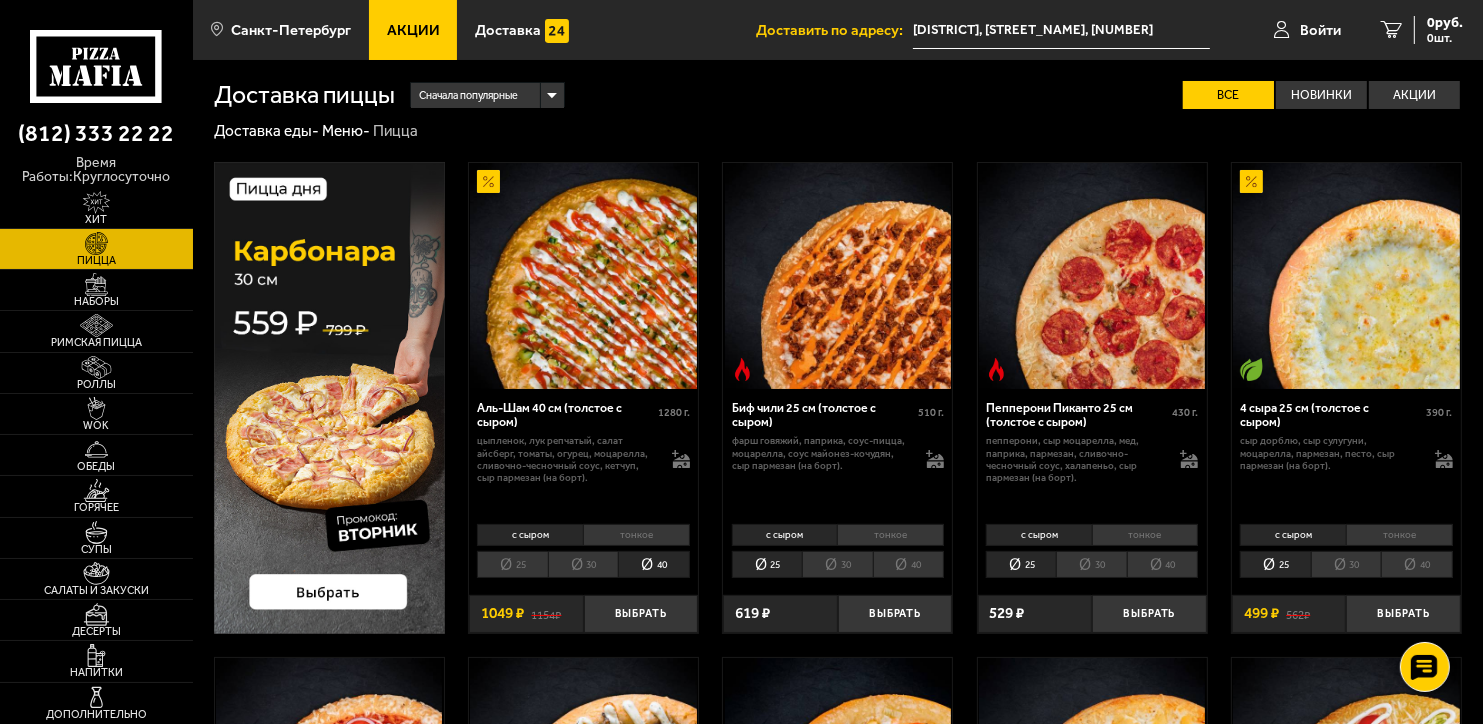 click at bounding box center (583, 276) 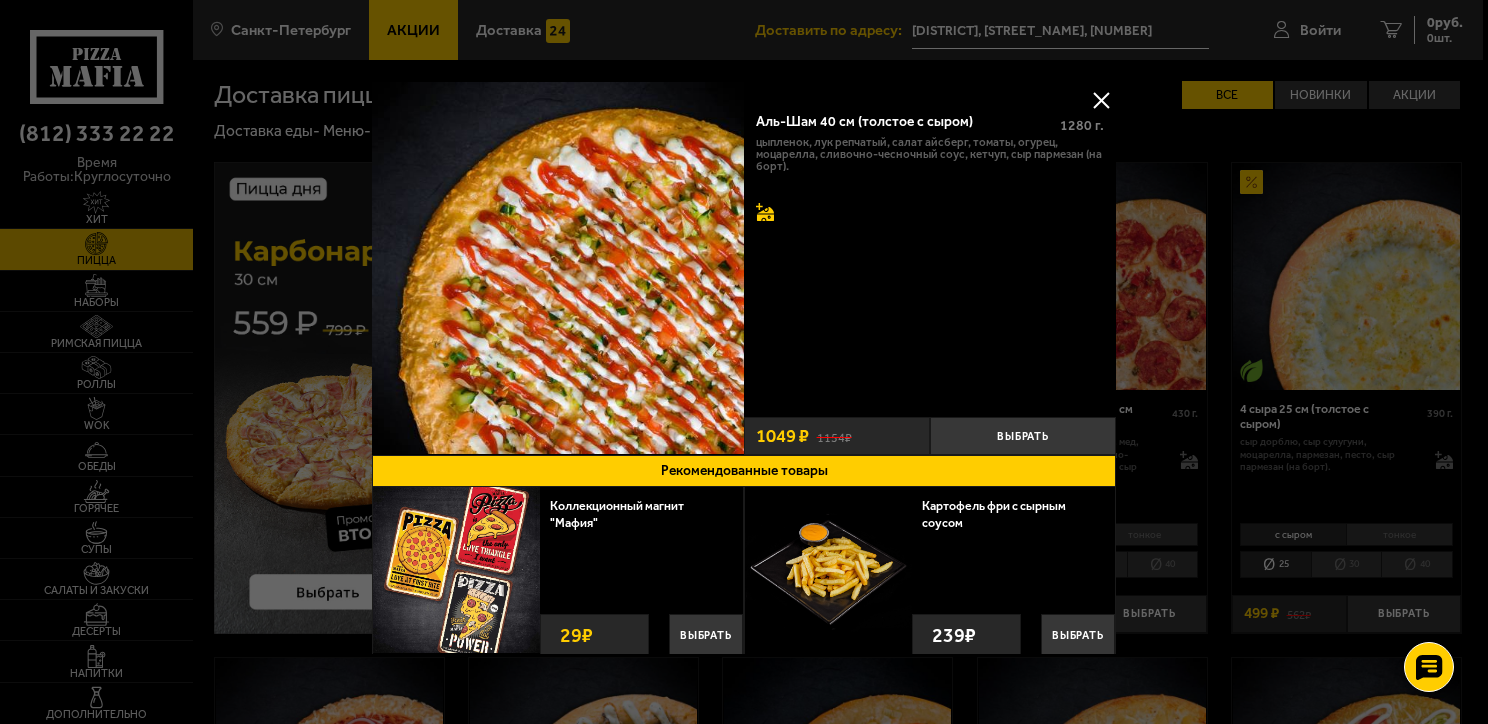 click 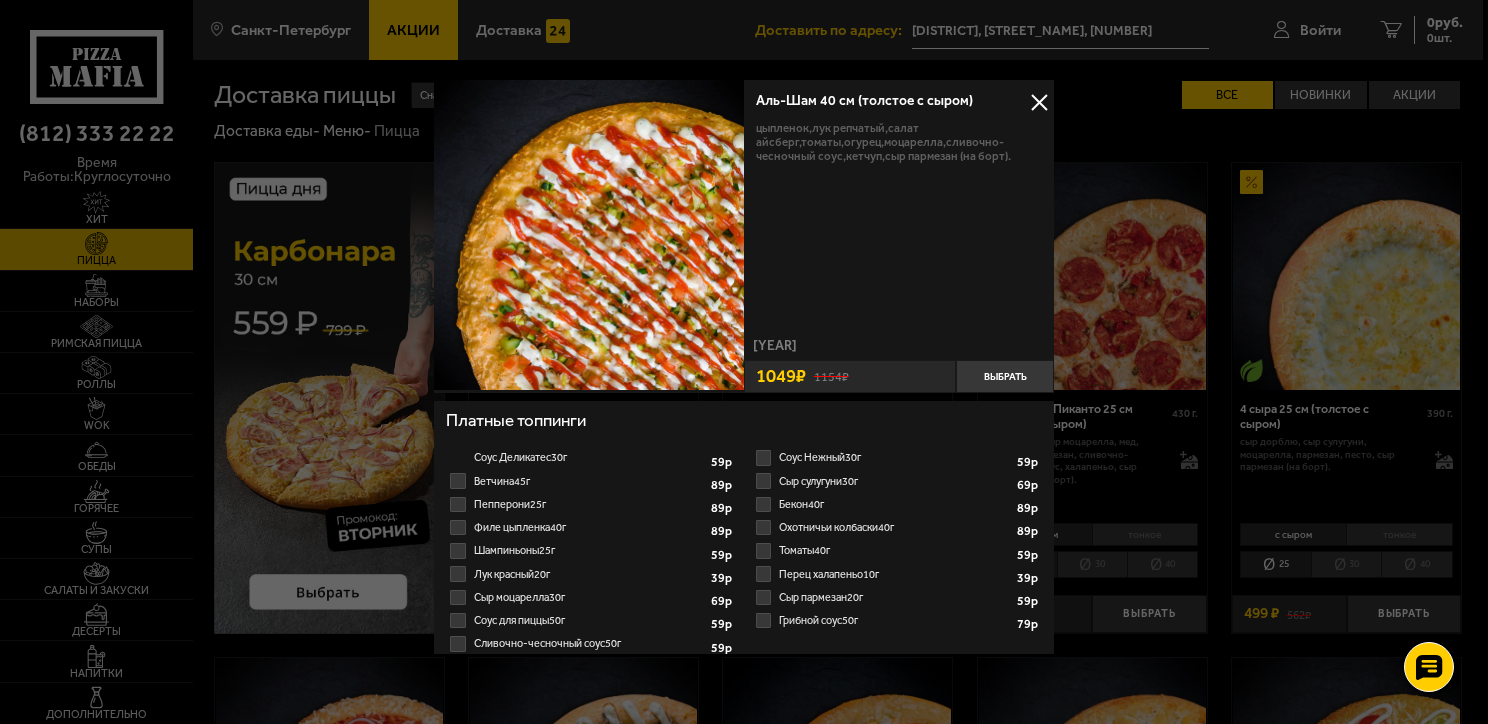 click at bounding box center (1039, 102) 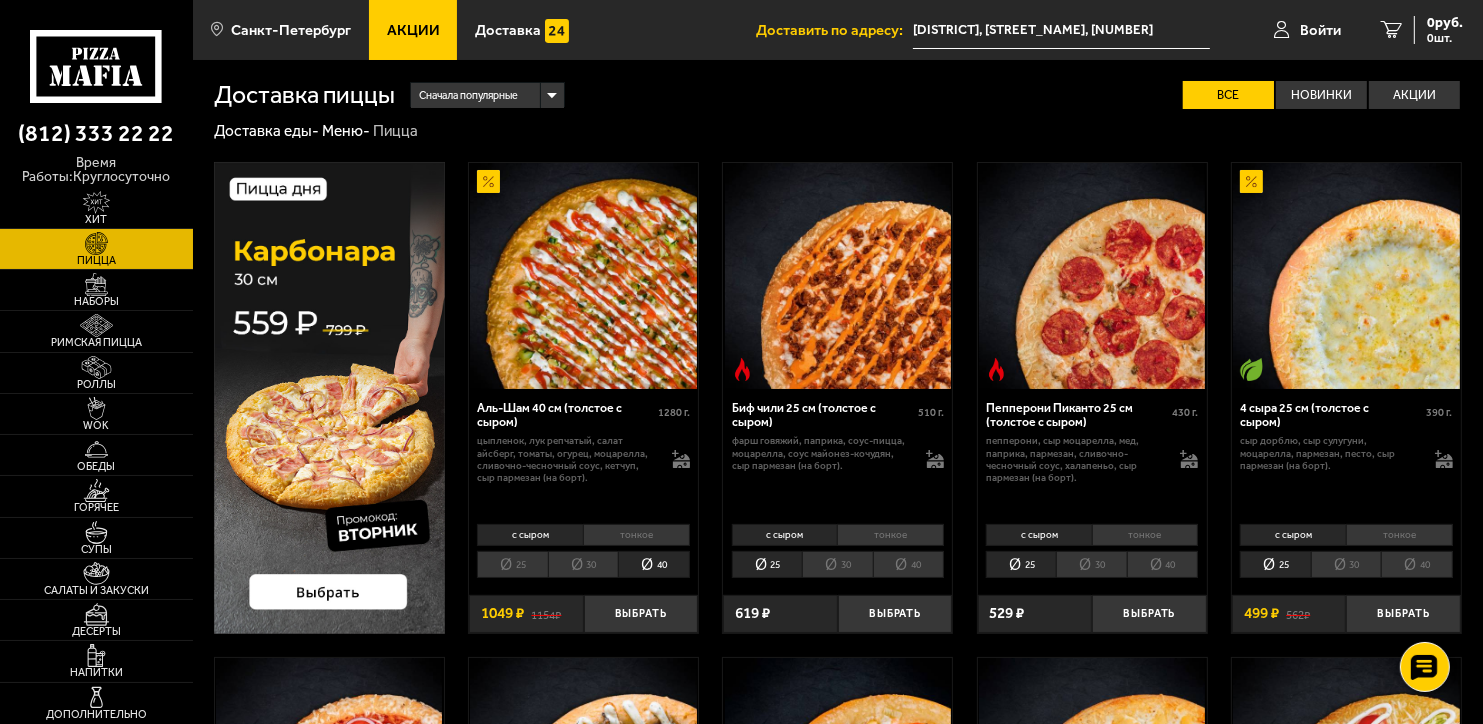 click on "тонкое" at bounding box center [636, 535] 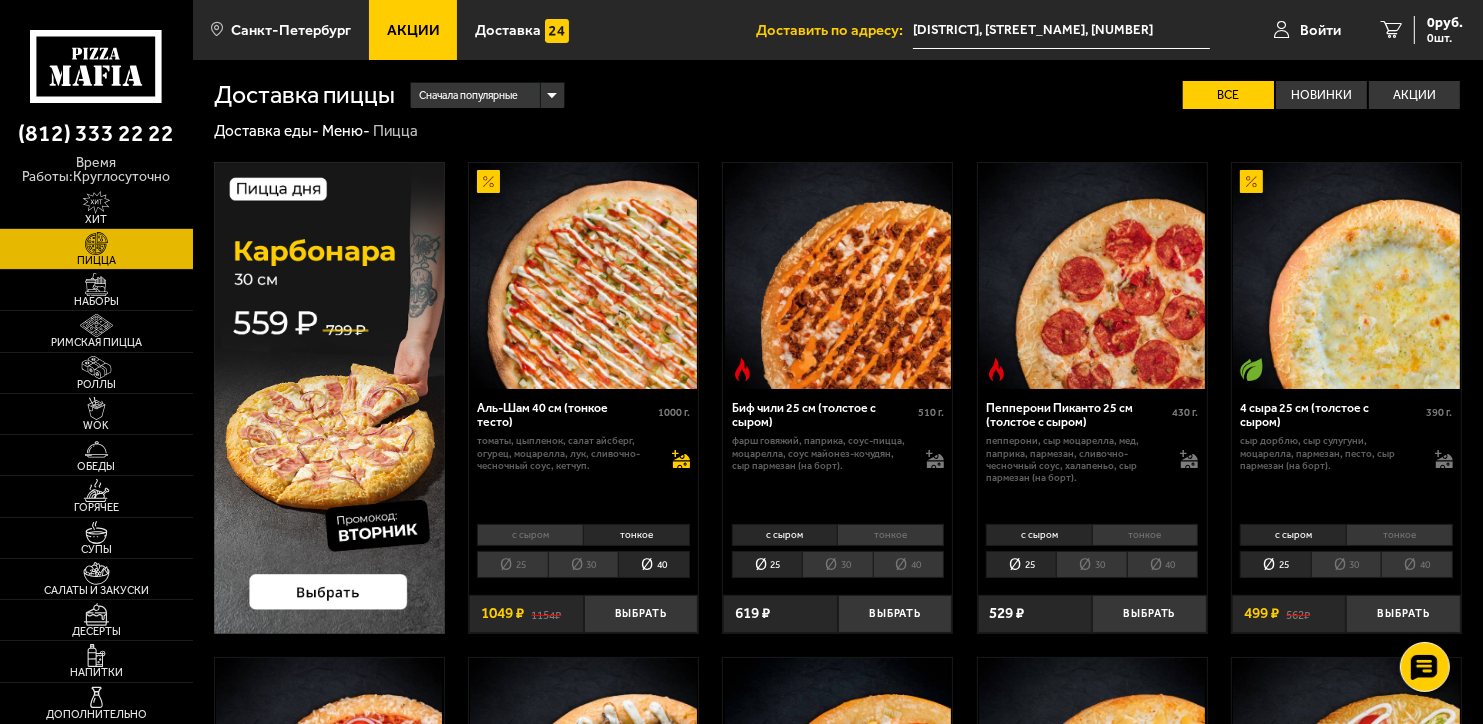 click 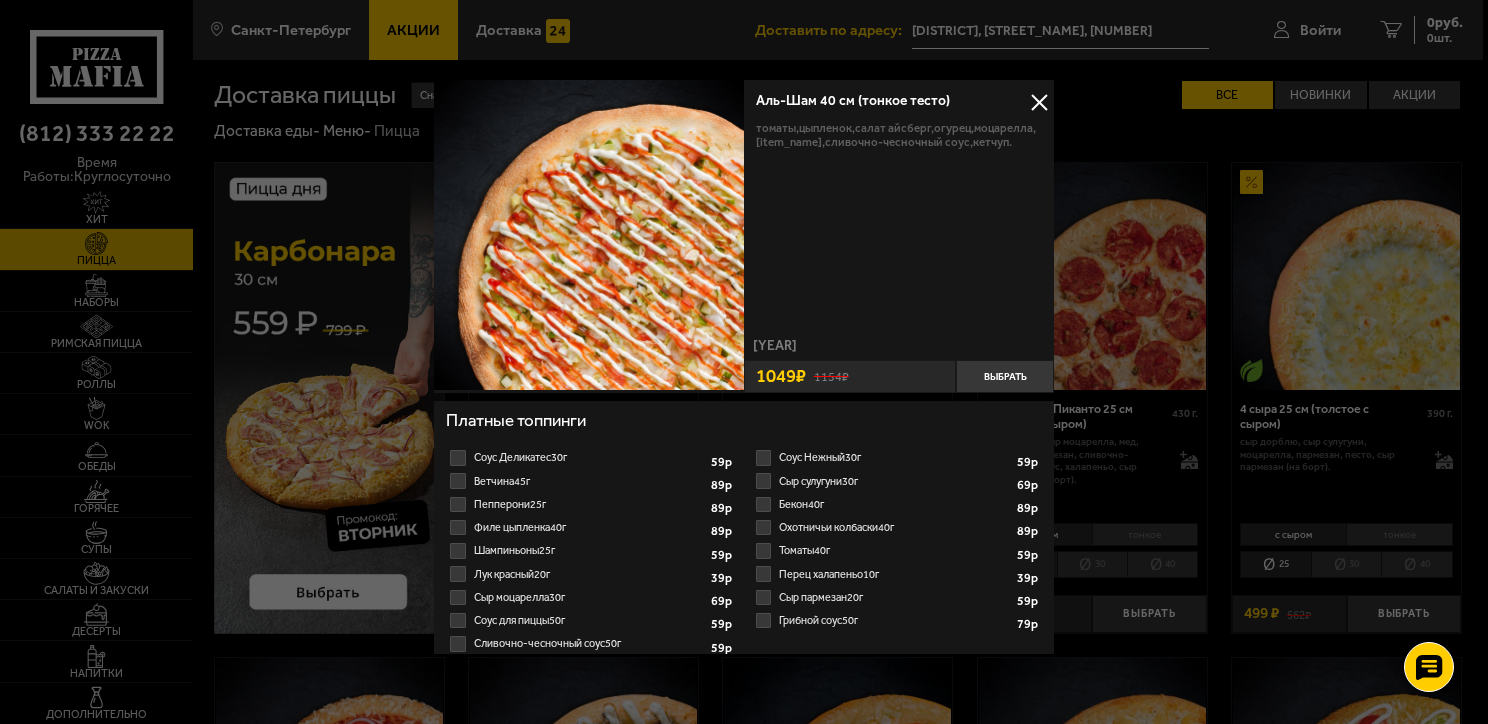 click at bounding box center [1039, 102] 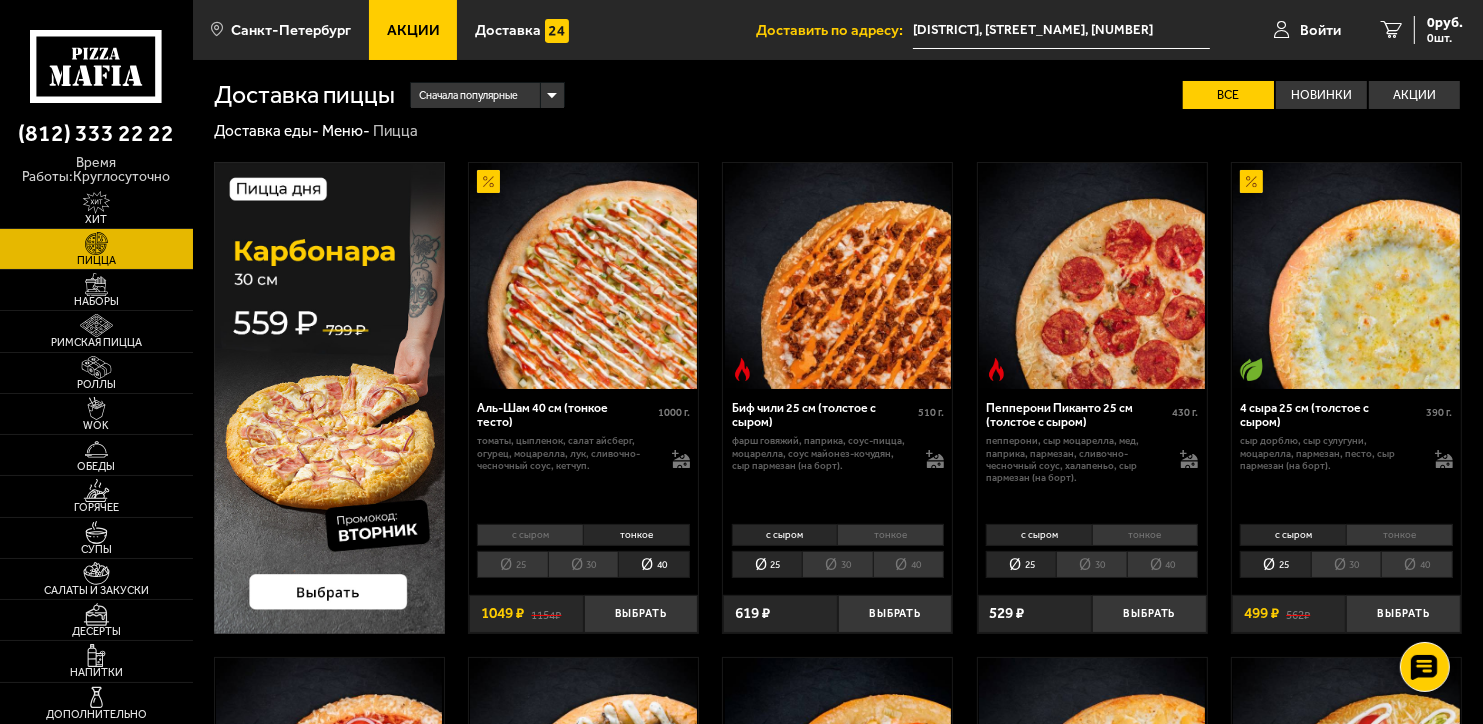 click on "тонкое" at bounding box center [1399, 535] 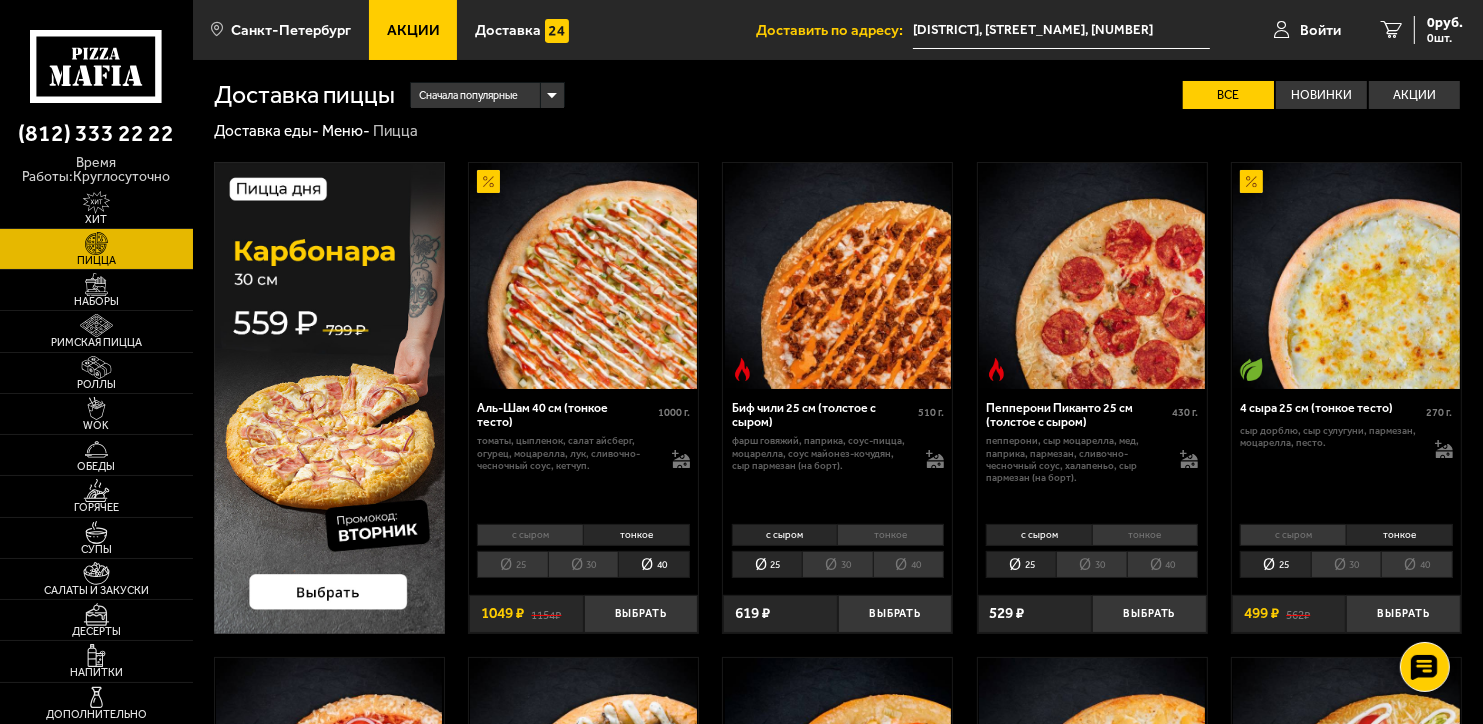 click on "40" at bounding box center [1416, 564] 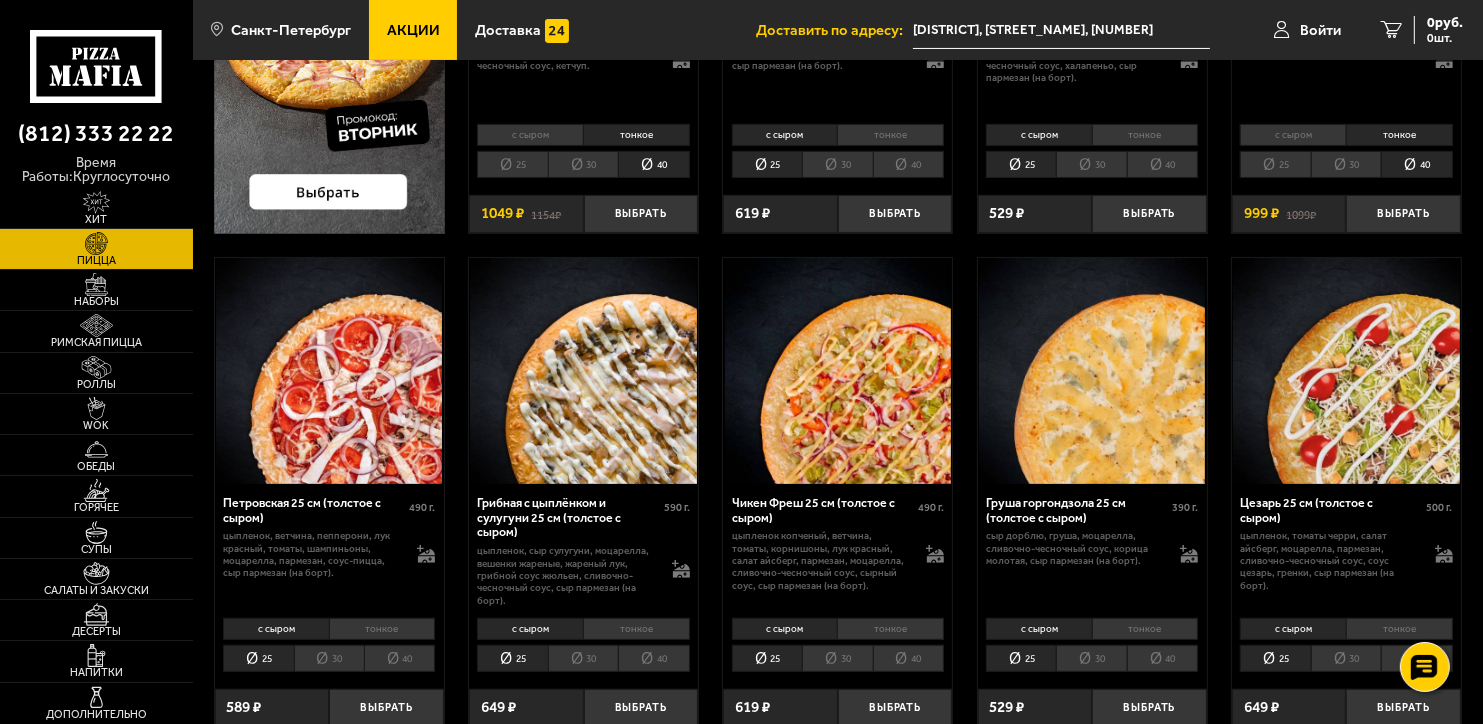 scroll, scrollTop: 700, scrollLeft: 0, axis: vertical 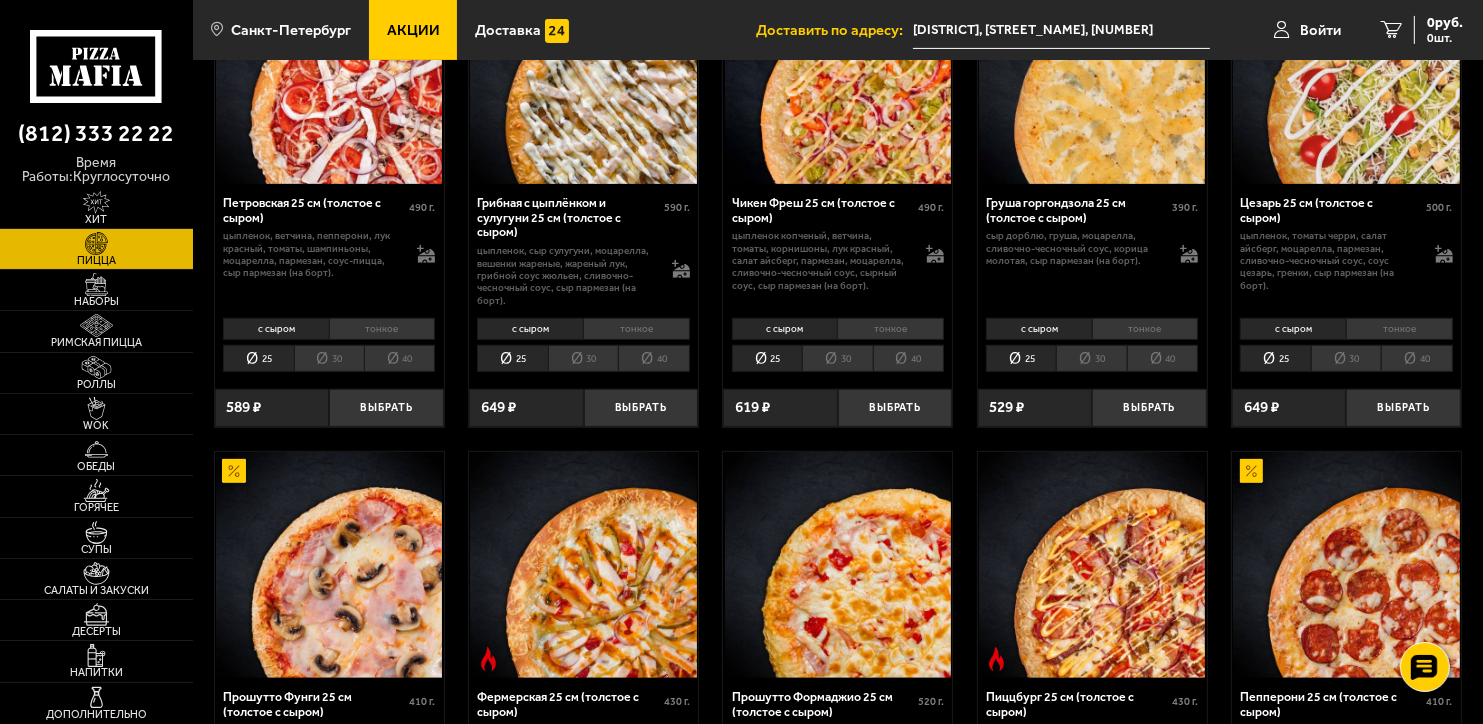 click on "40" at bounding box center (399, 358) 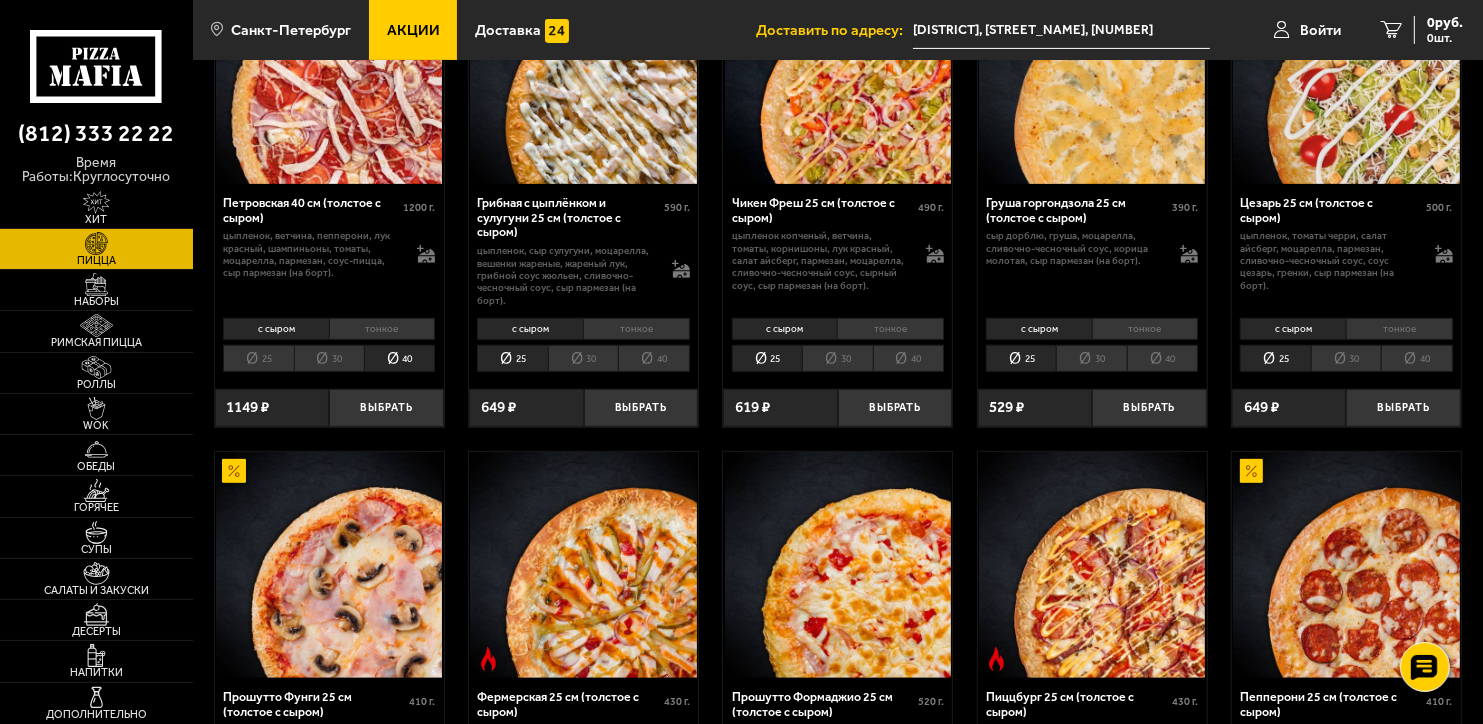 click on "тонкое" at bounding box center [382, 329] 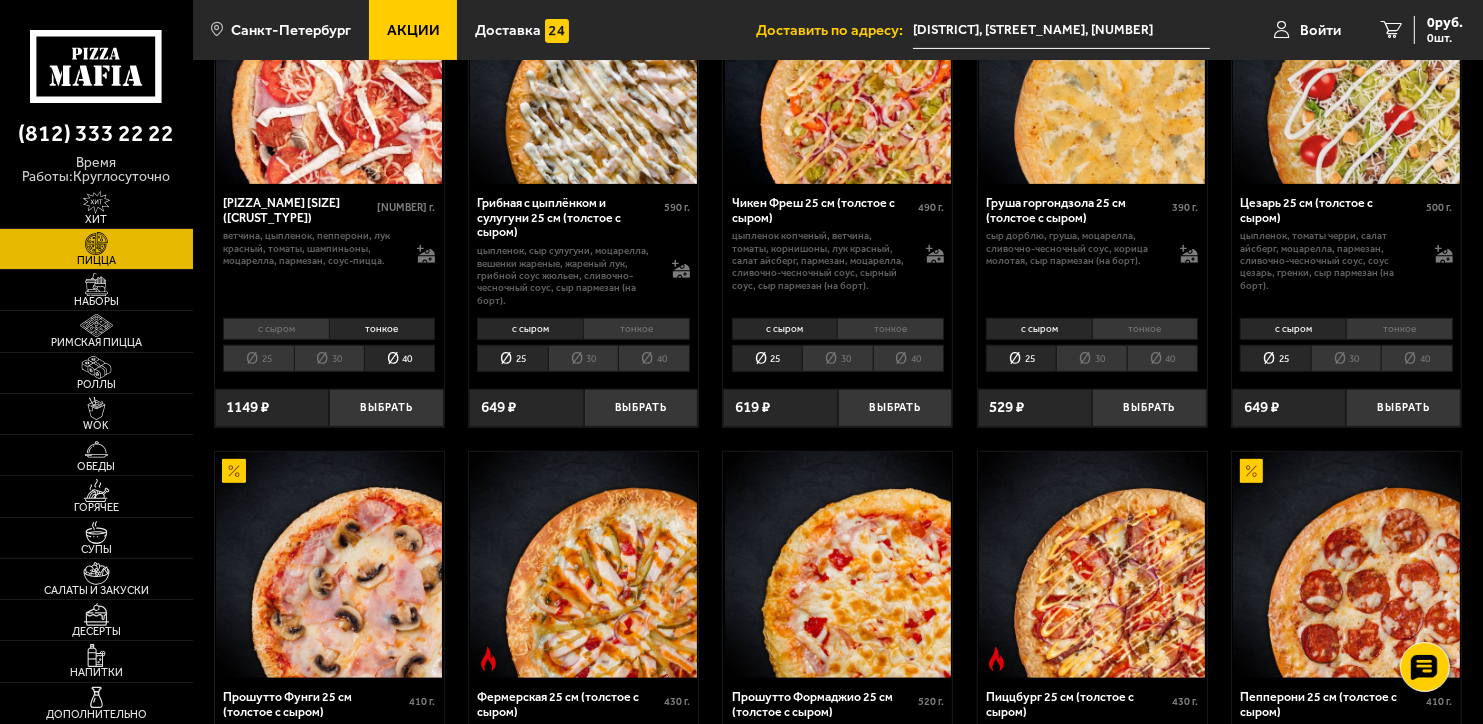 scroll, scrollTop: 600, scrollLeft: 0, axis: vertical 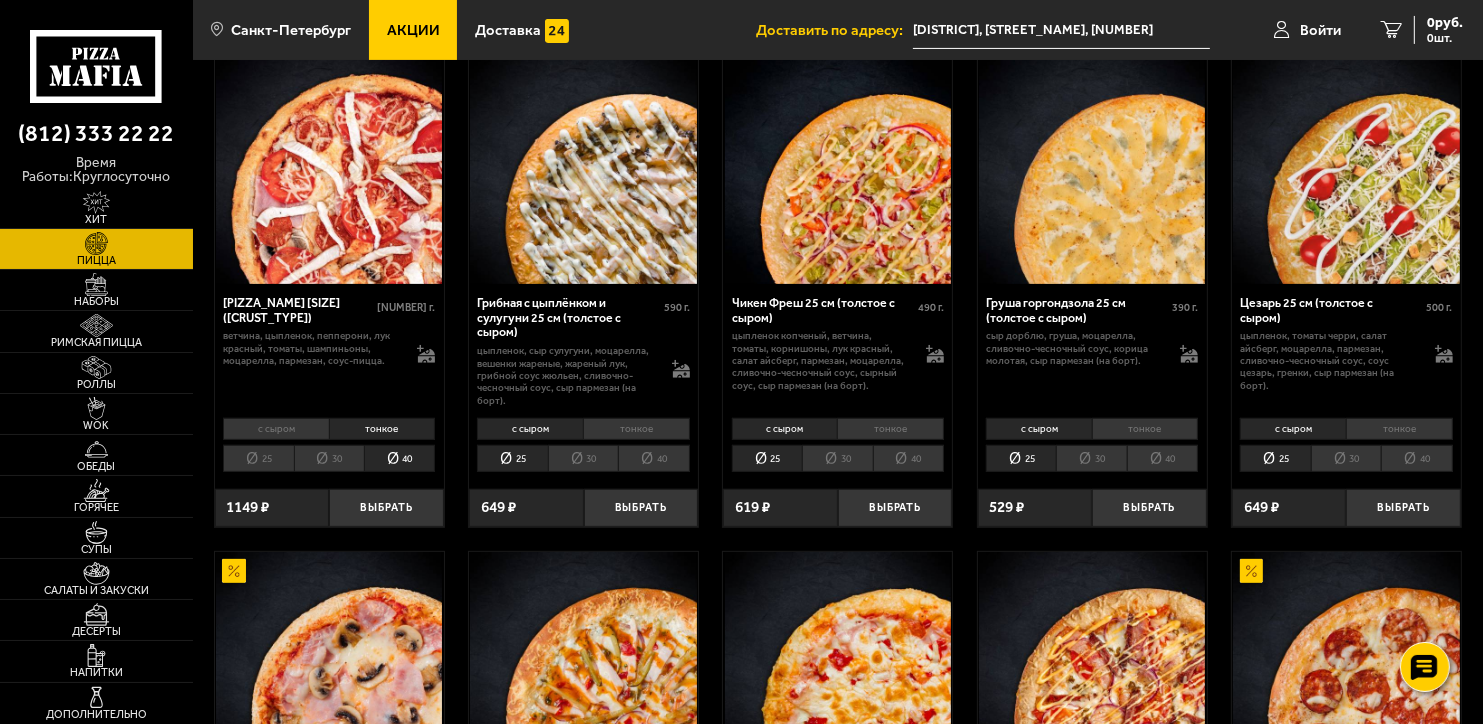 click on "тонкое" at bounding box center (890, 429) 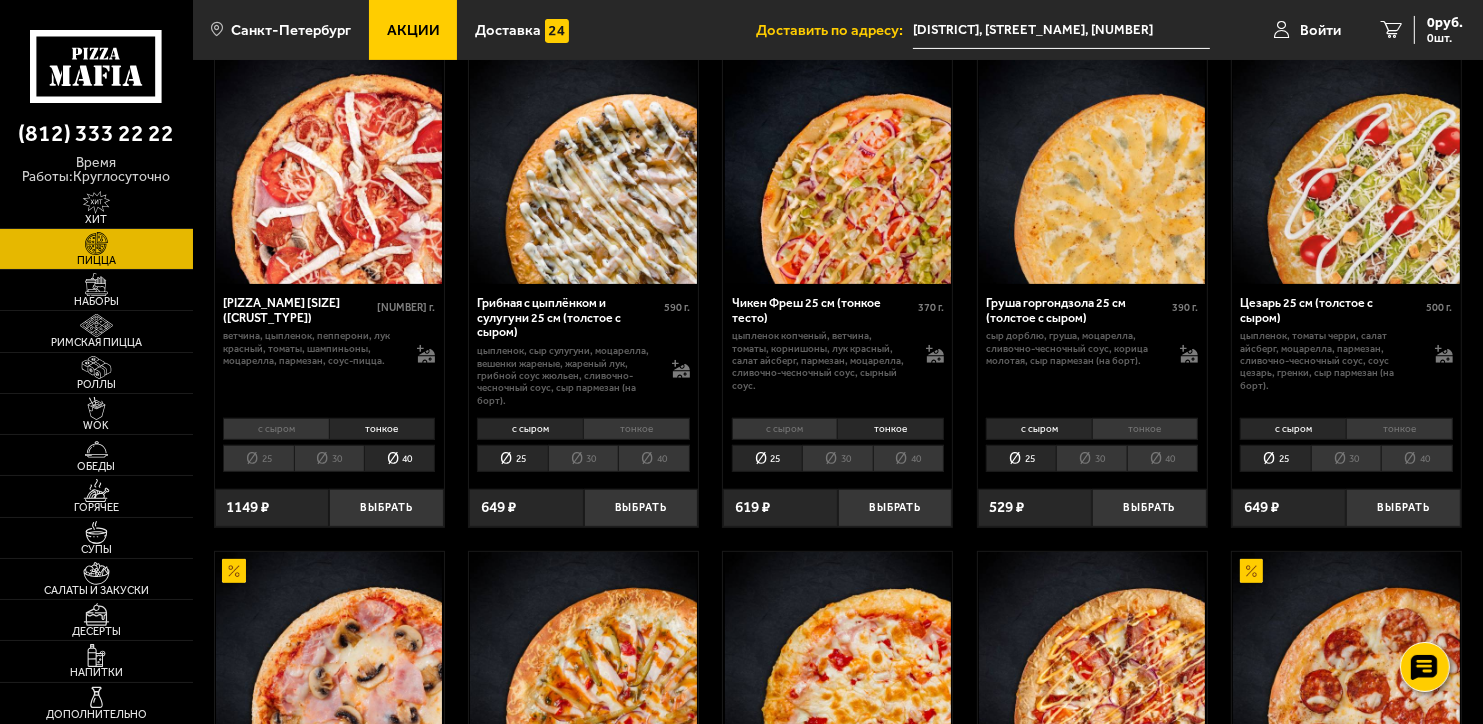 click on "40" at bounding box center [908, 458] 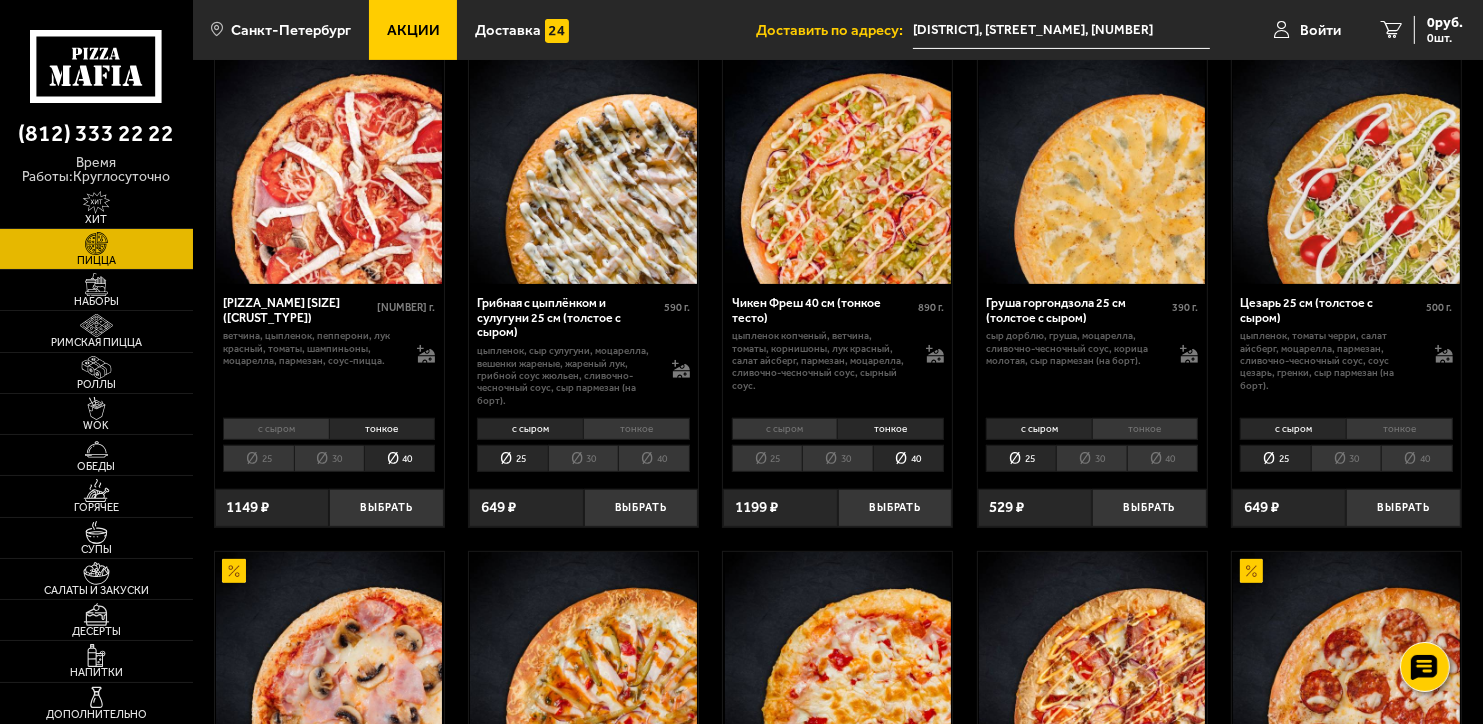 click on "тонкое" at bounding box center [1399, 429] 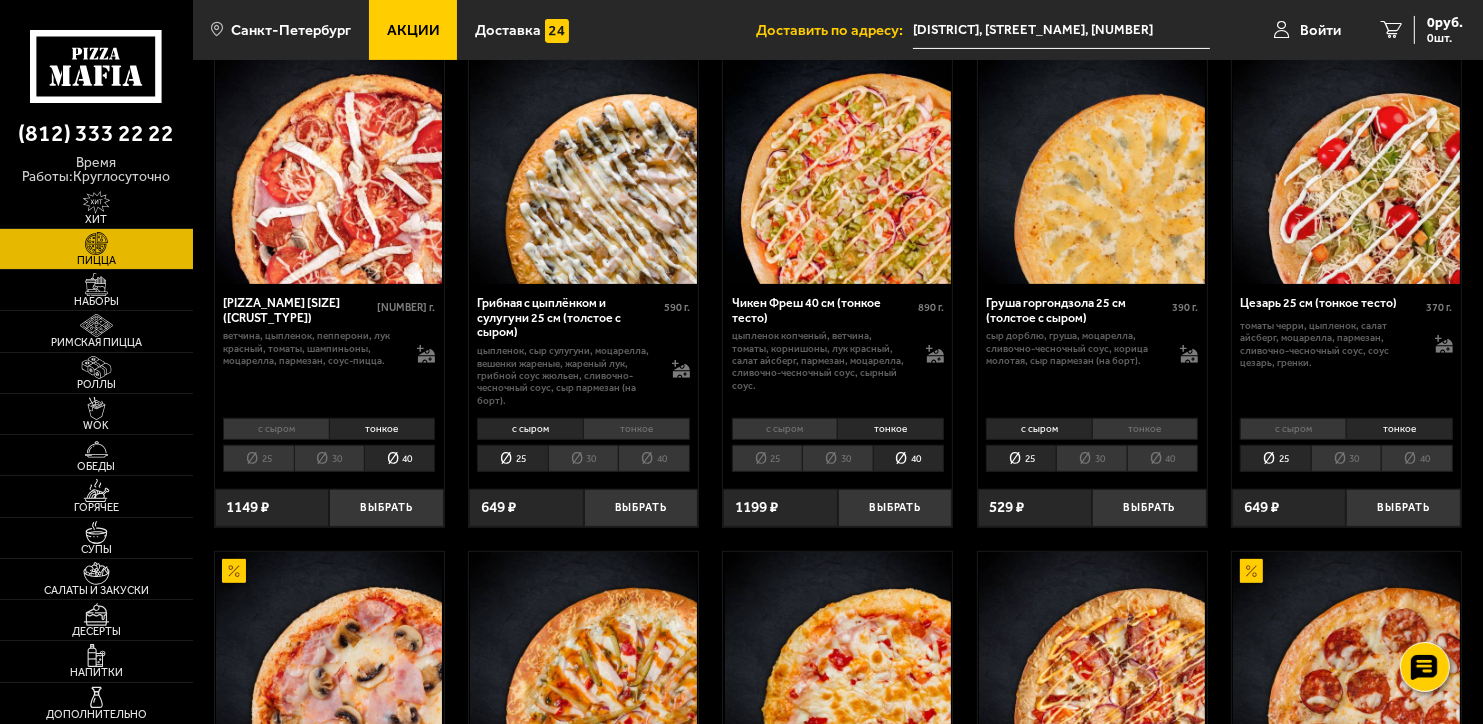 click on "40" at bounding box center (1416, 458) 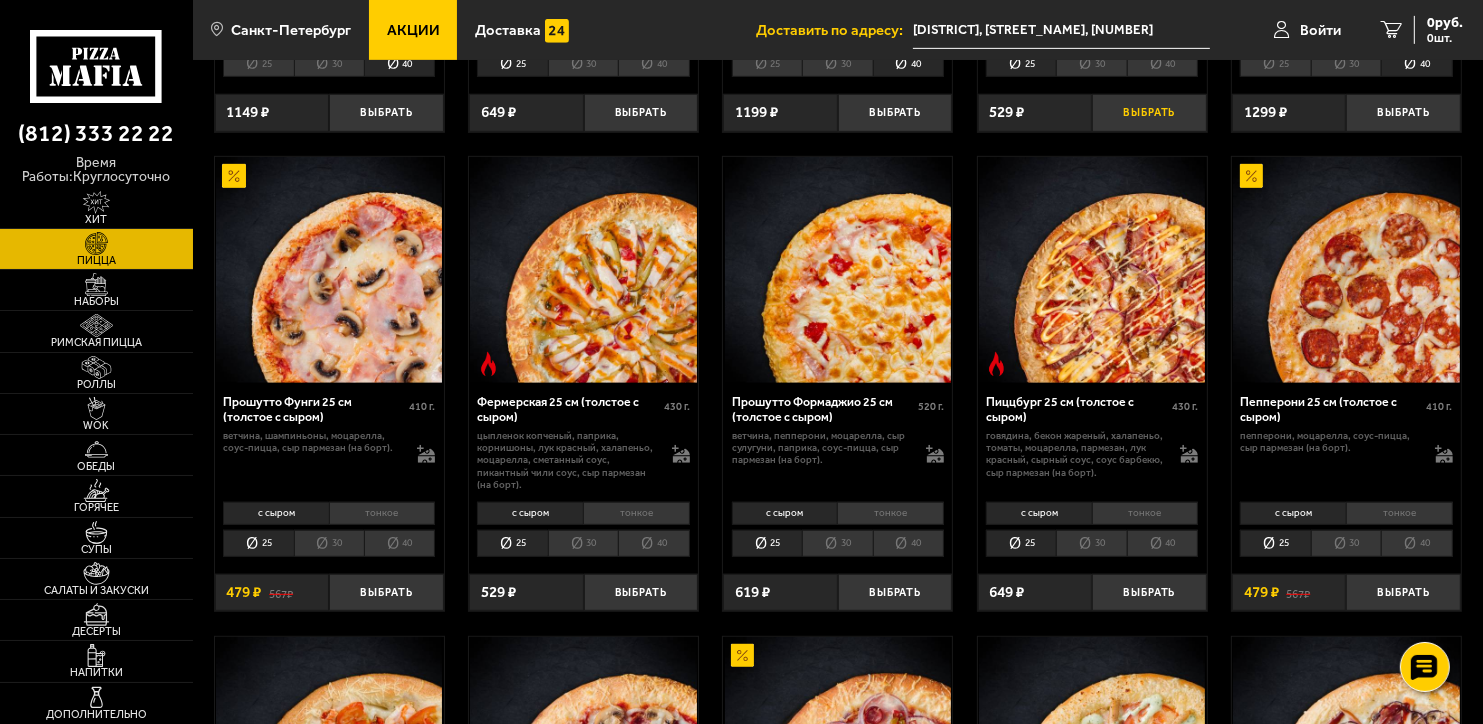 scroll, scrollTop: 1000, scrollLeft: 0, axis: vertical 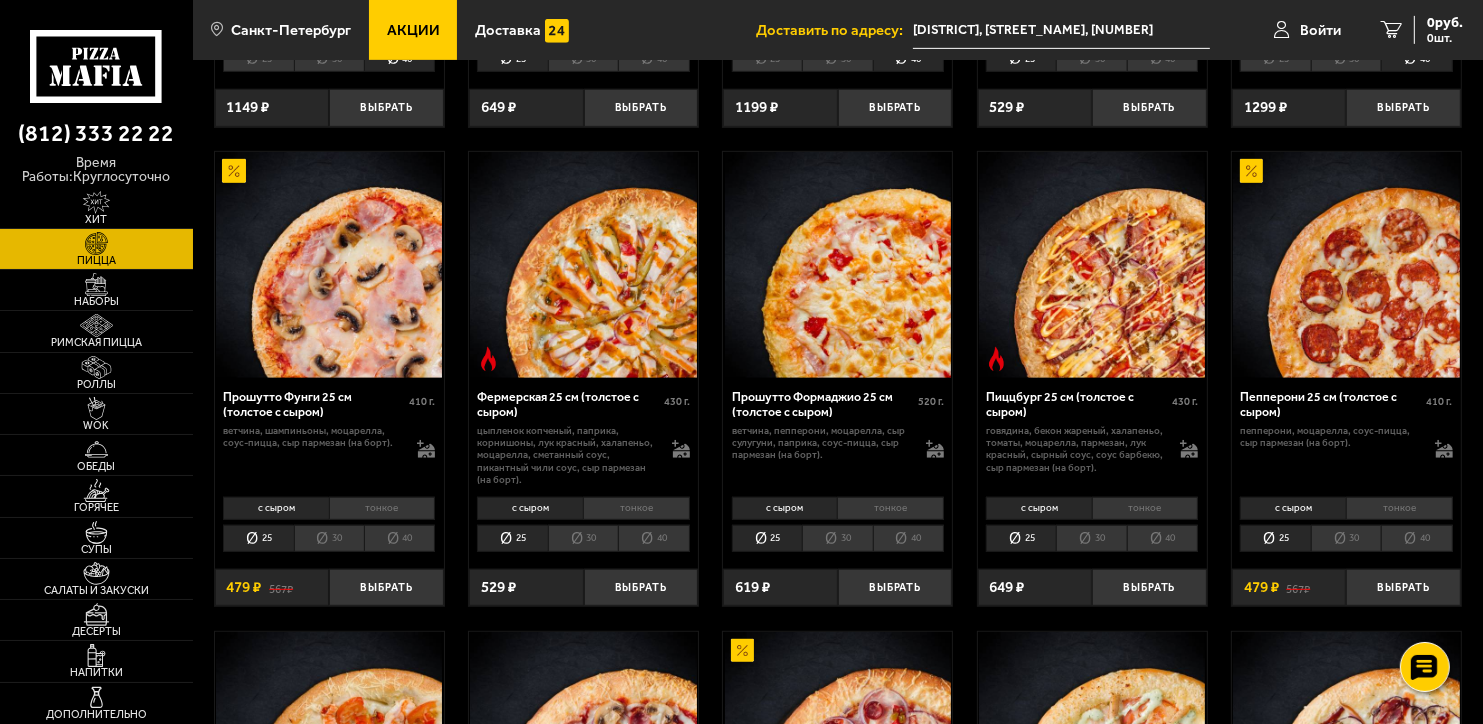 click on "40" at bounding box center (399, 538) 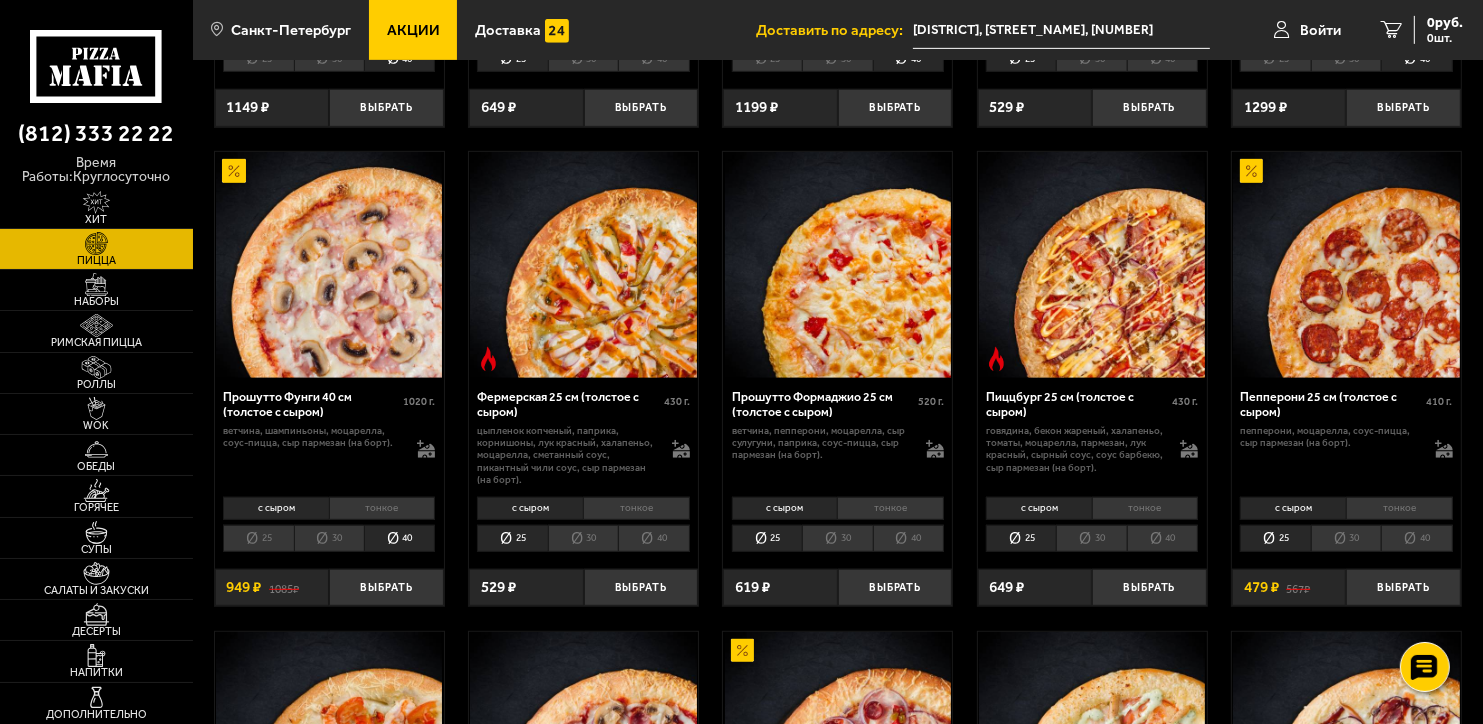 click on "тонкое" at bounding box center [382, 508] 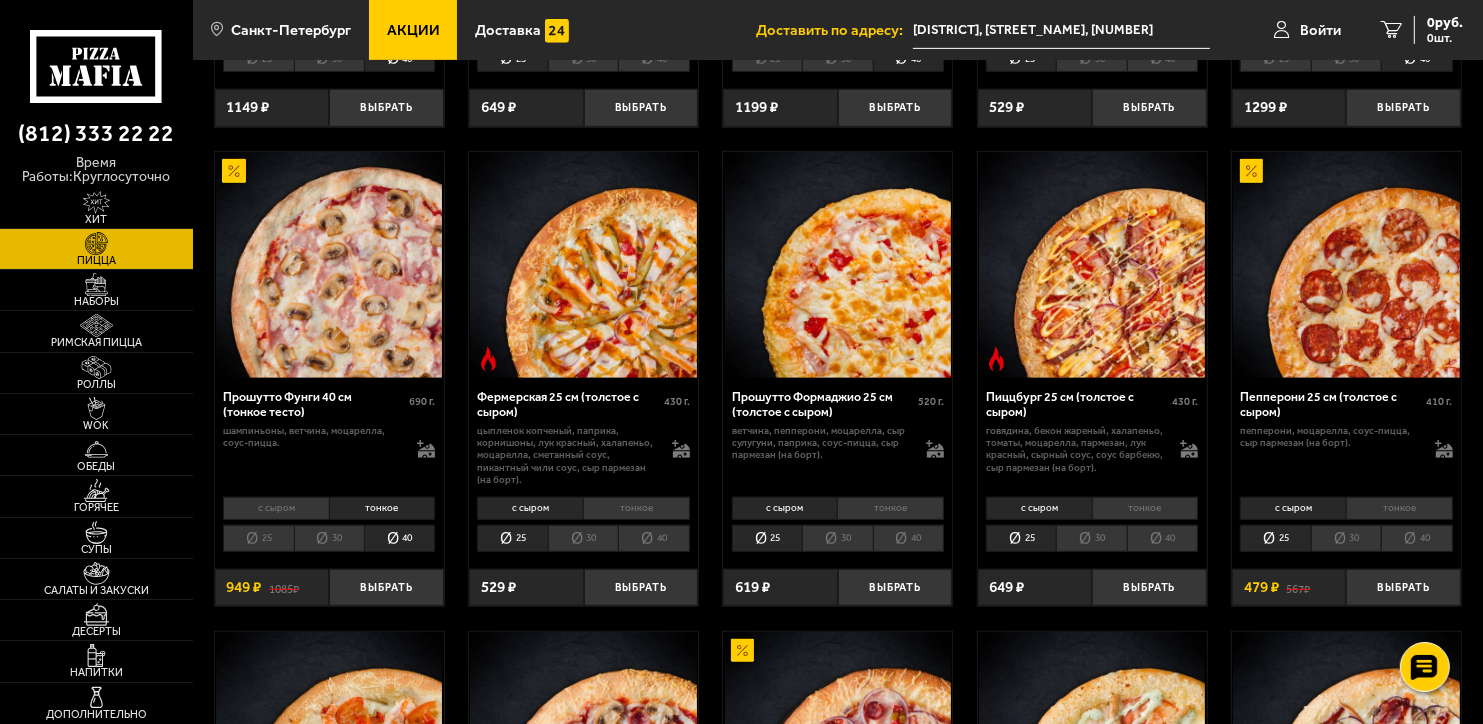 click on "тонкое" at bounding box center [636, 508] 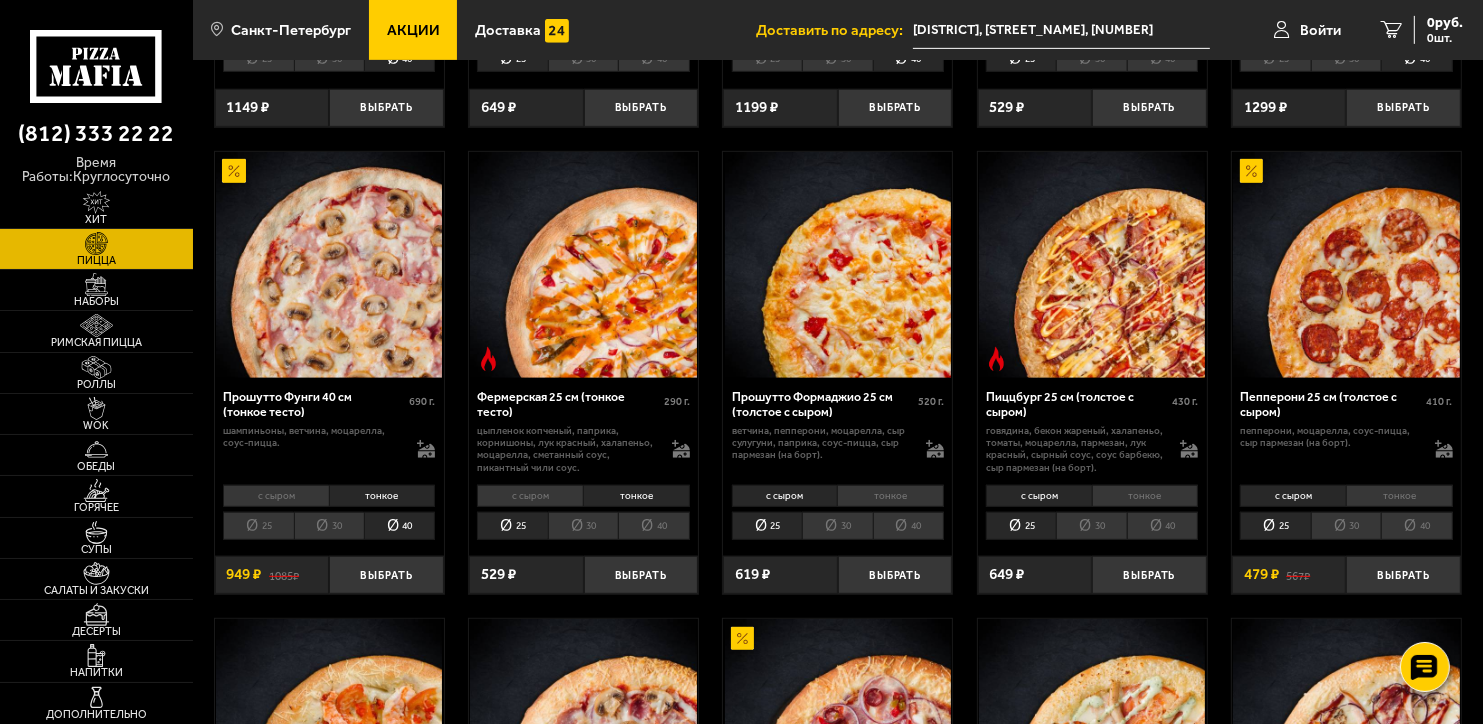 click on "30" at bounding box center (583, 525) 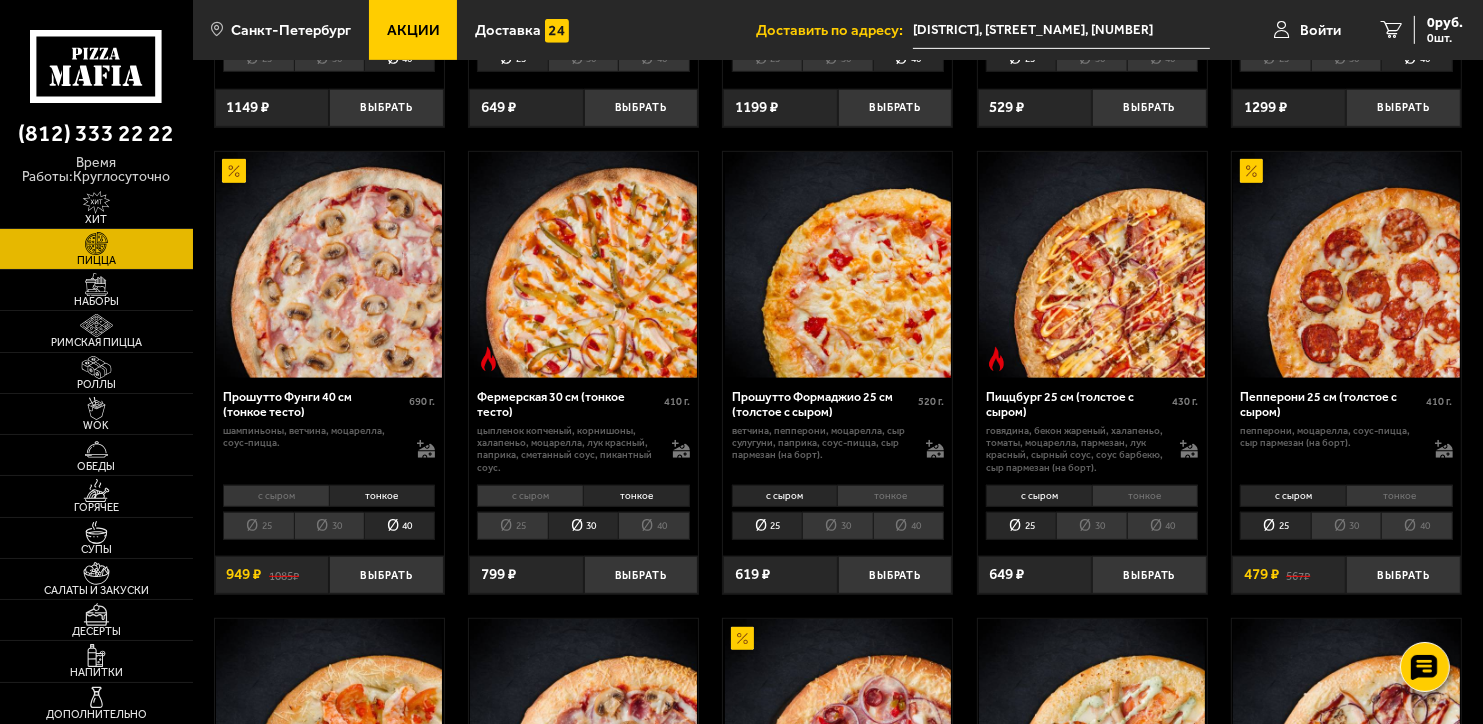 click on "40" at bounding box center (653, 525) 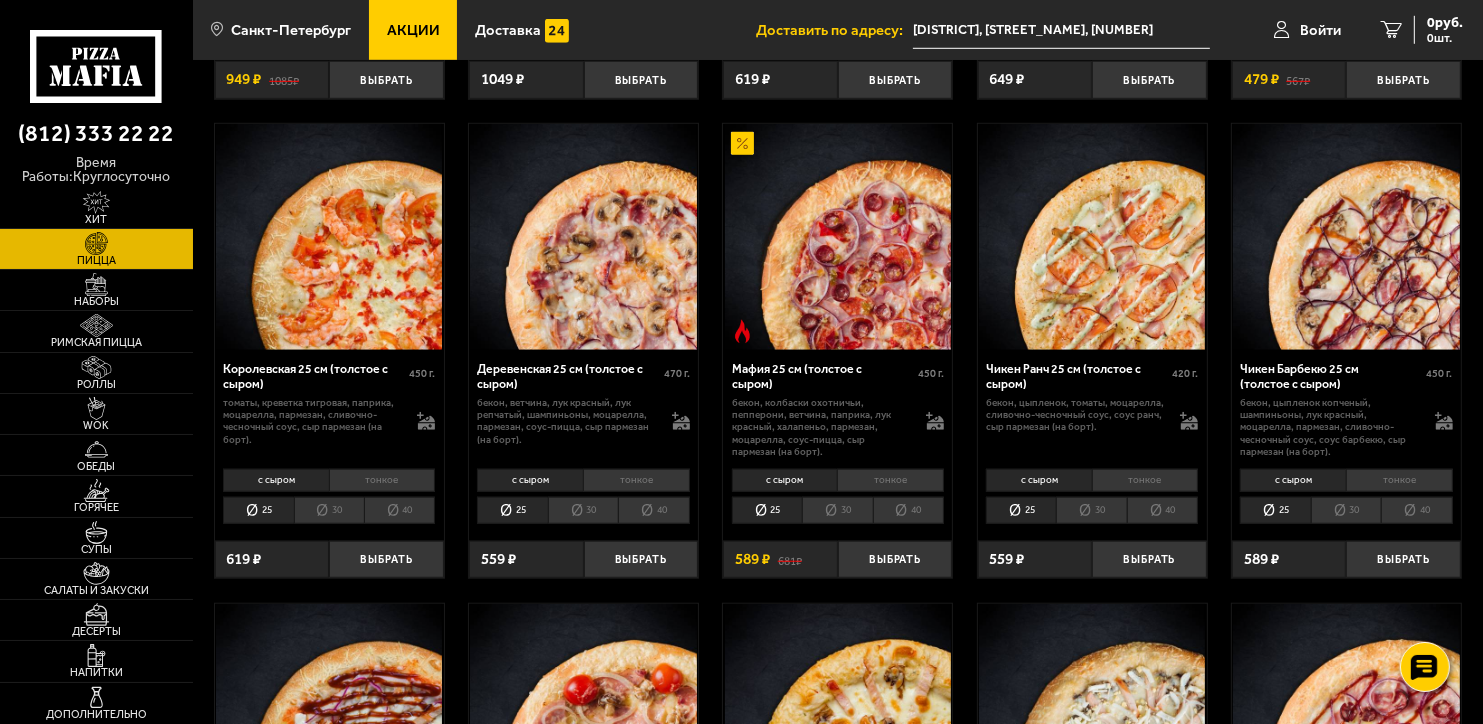 scroll, scrollTop: 1500, scrollLeft: 0, axis: vertical 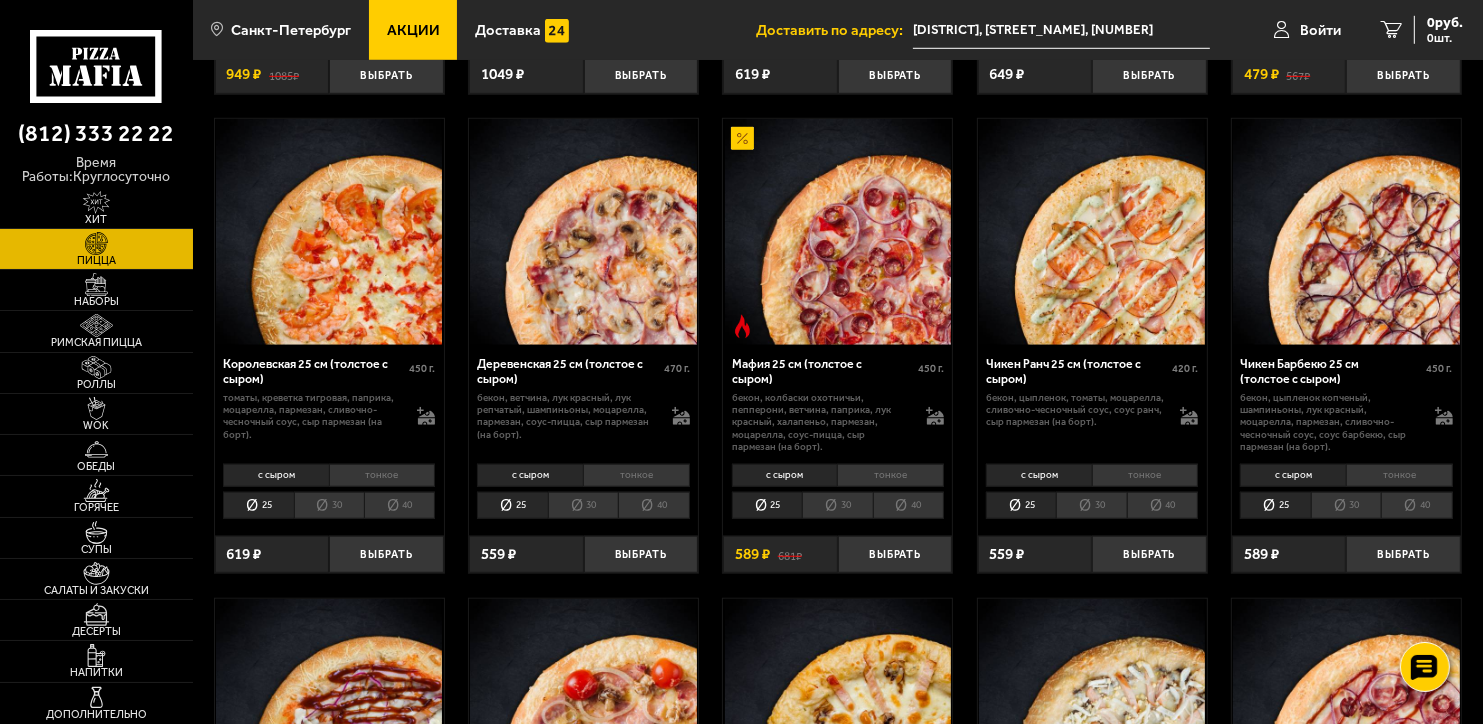 click on "тонкое" at bounding box center (890, 475) 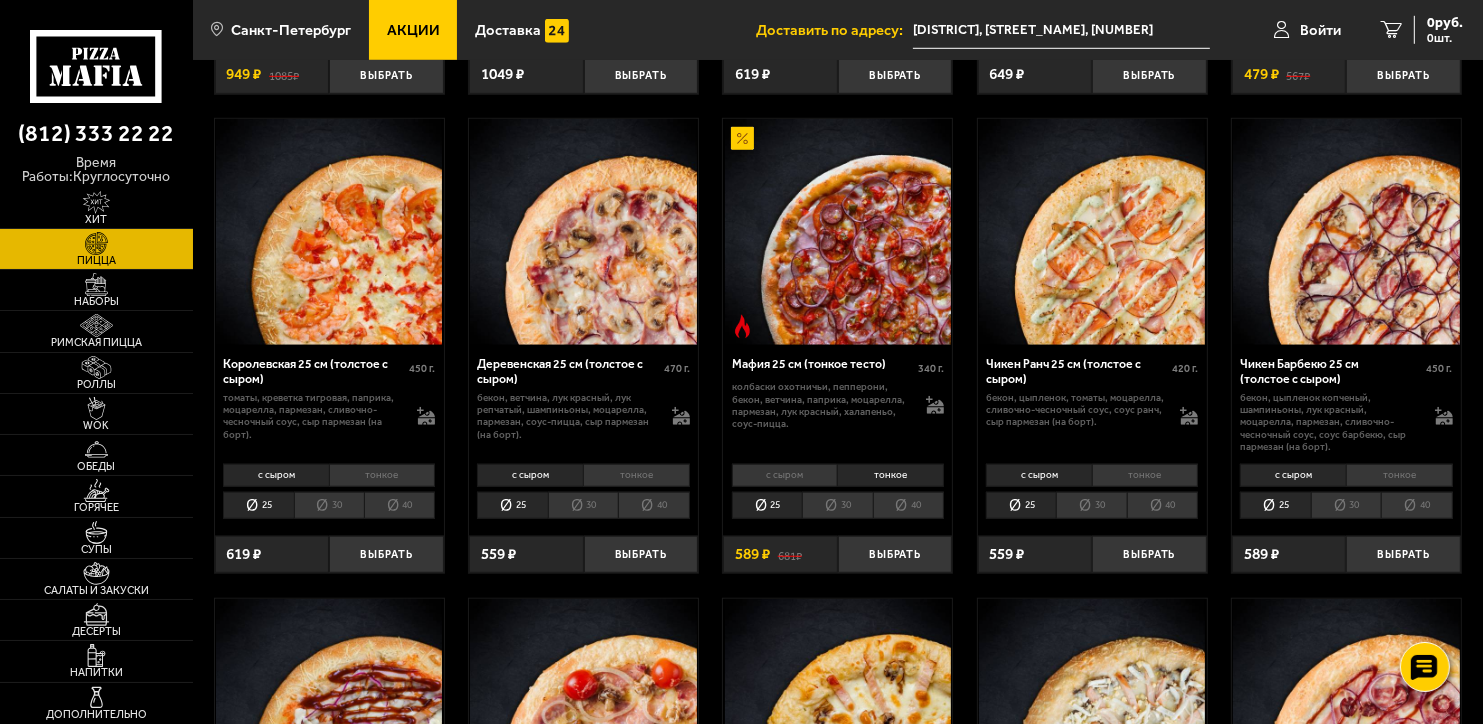 click on "40" at bounding box center [908, 505] 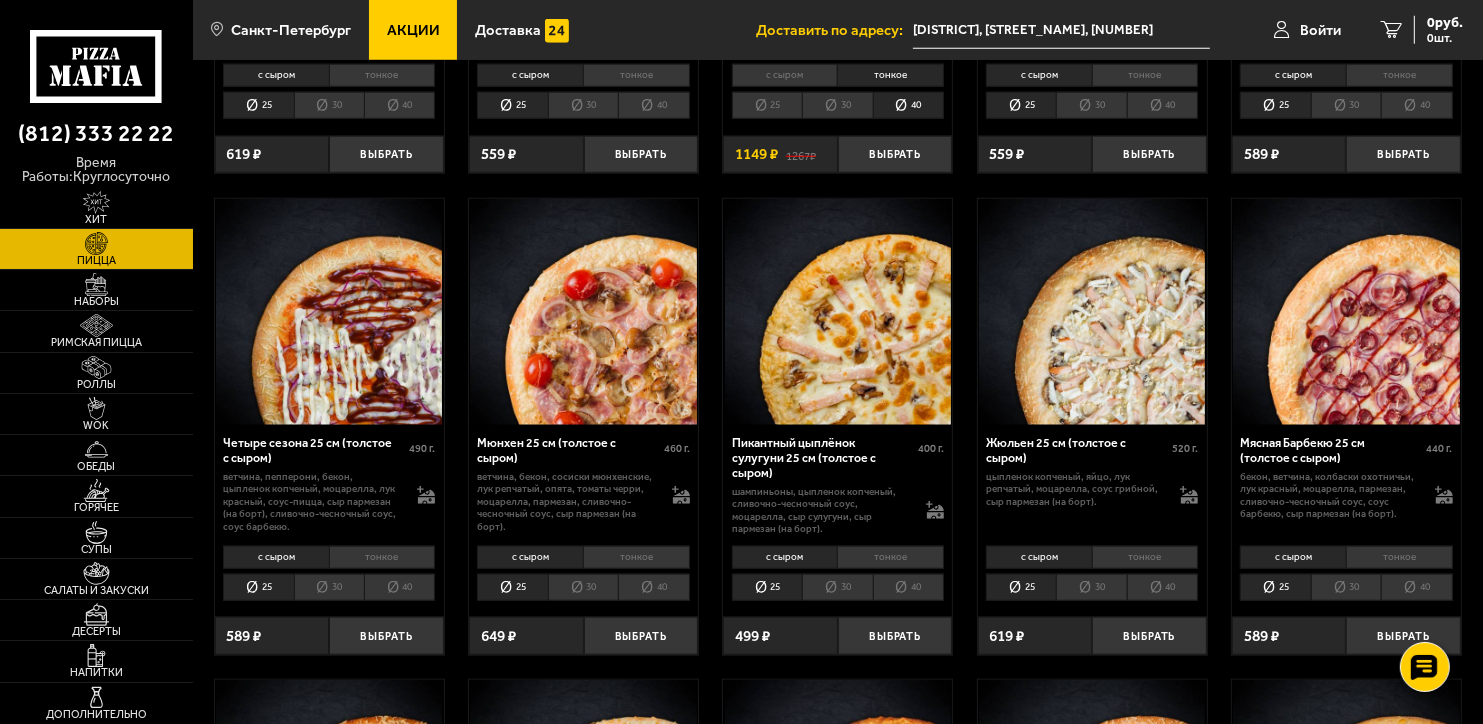 scroll, scrollTop: 2000, scrollLeft: 0, axis: vertical 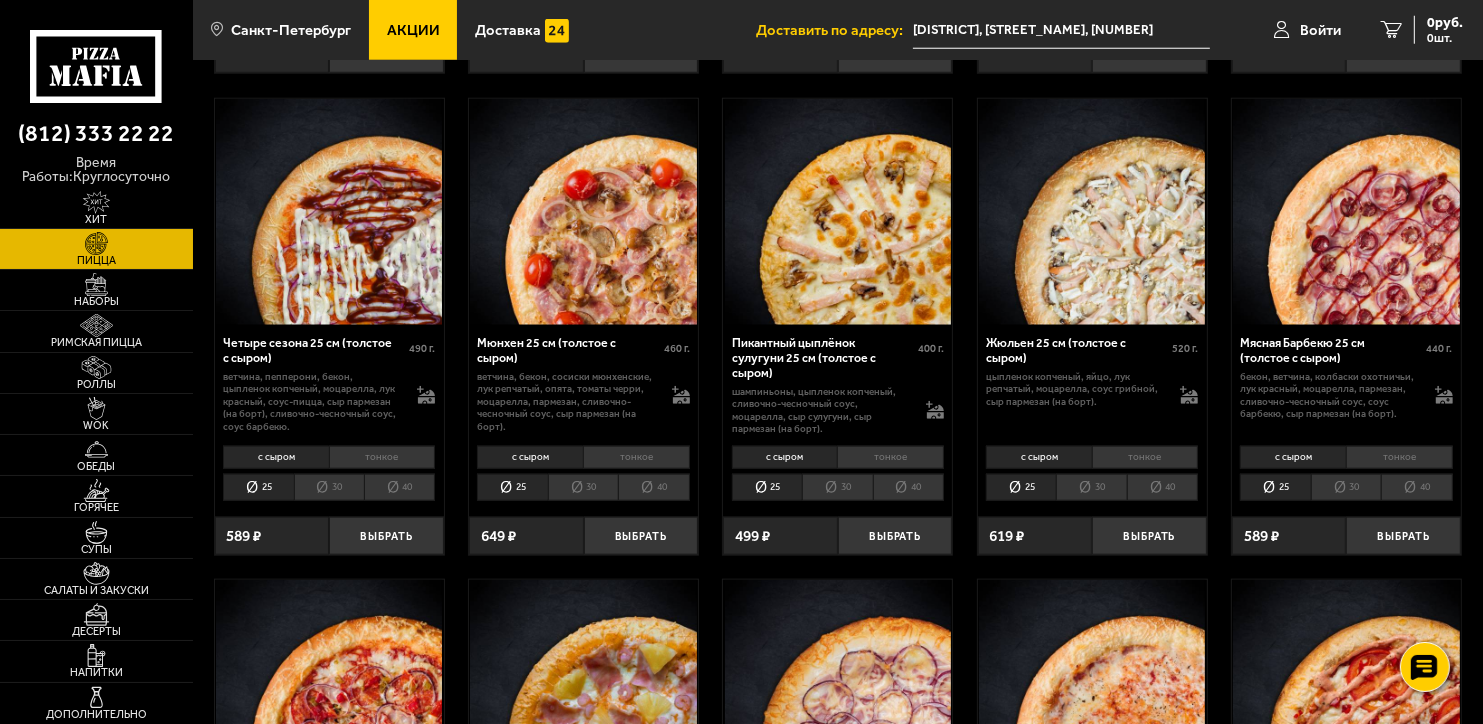 click on "тонкое" at bounding box center [890, 457] 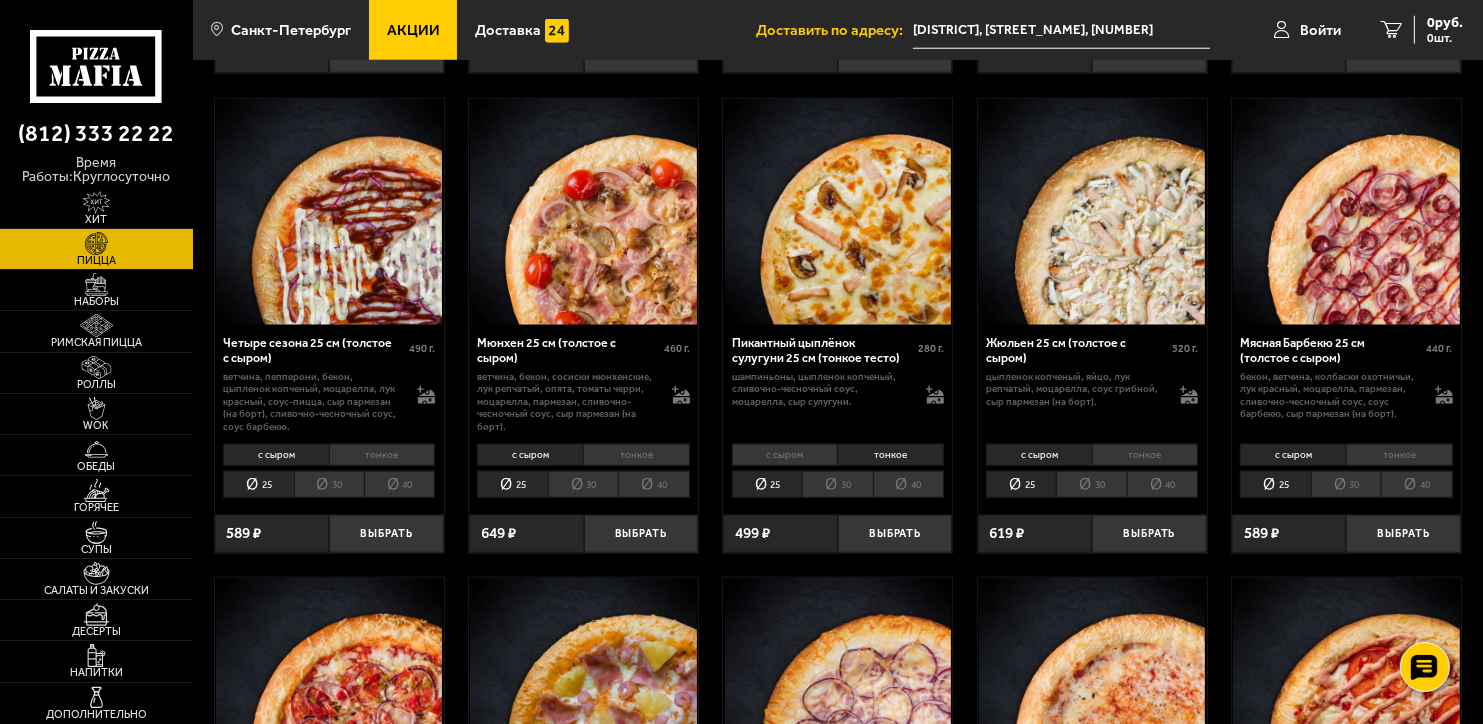 click on "40" at bounding box center [908, 484] 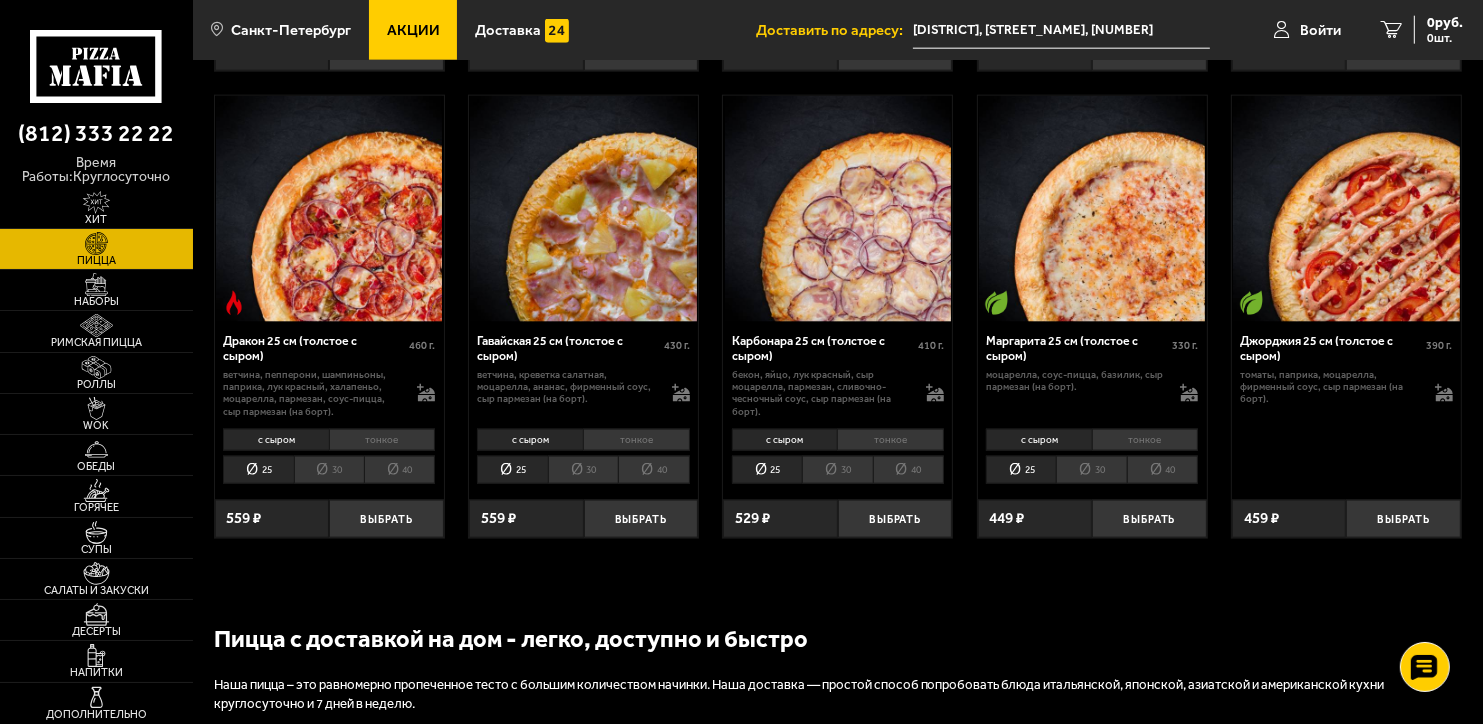 scroll, scrollTop: 2500, scrollLeft: 0, axis: vertical 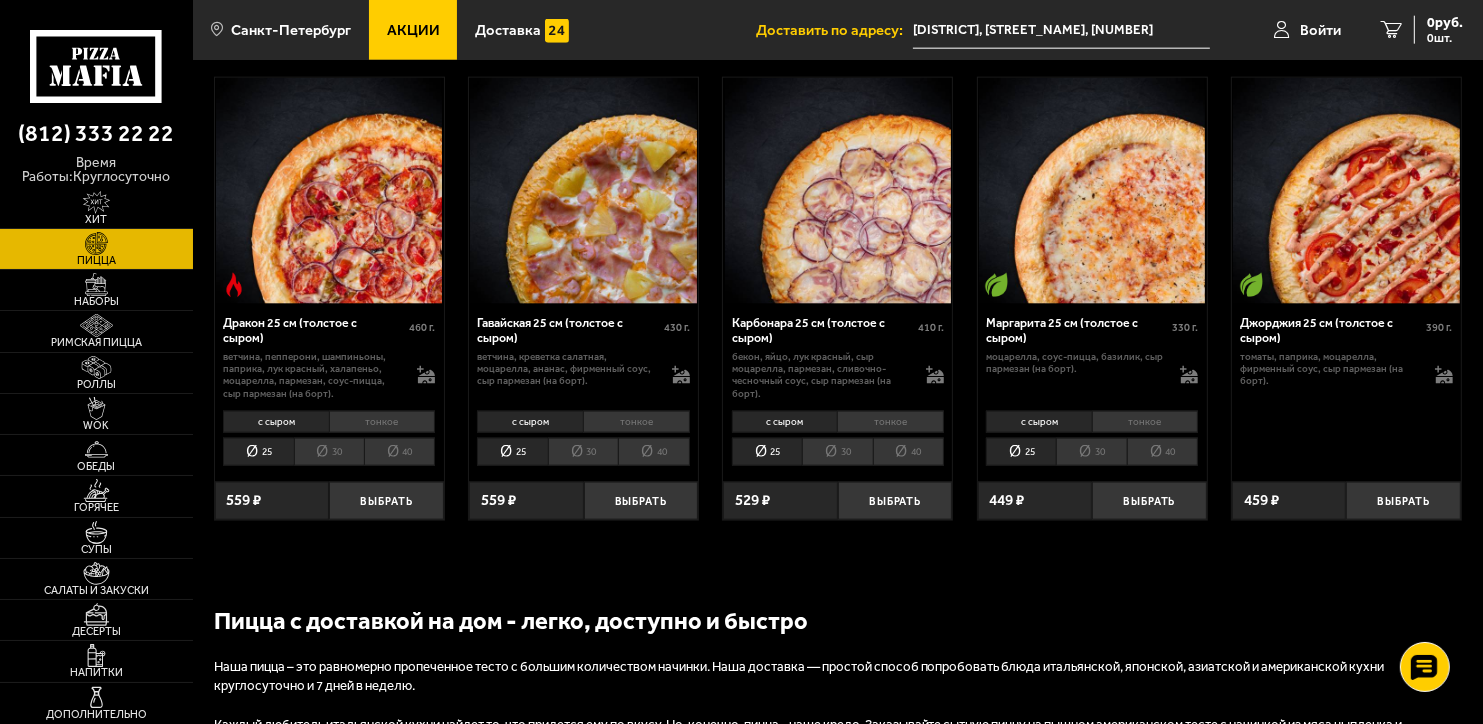 click on "тонкое" at bounding box center (636, 422) 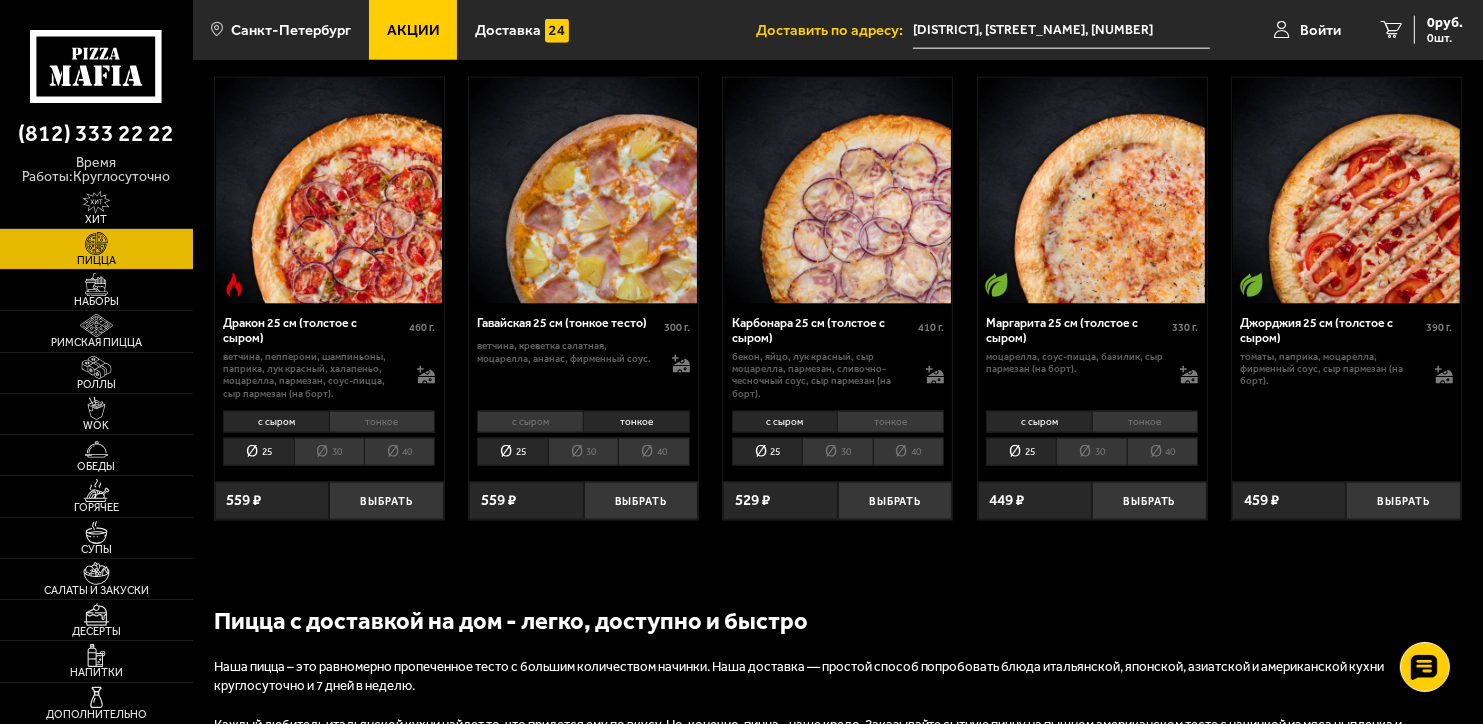click on "40" at bounding box center (653, 451) 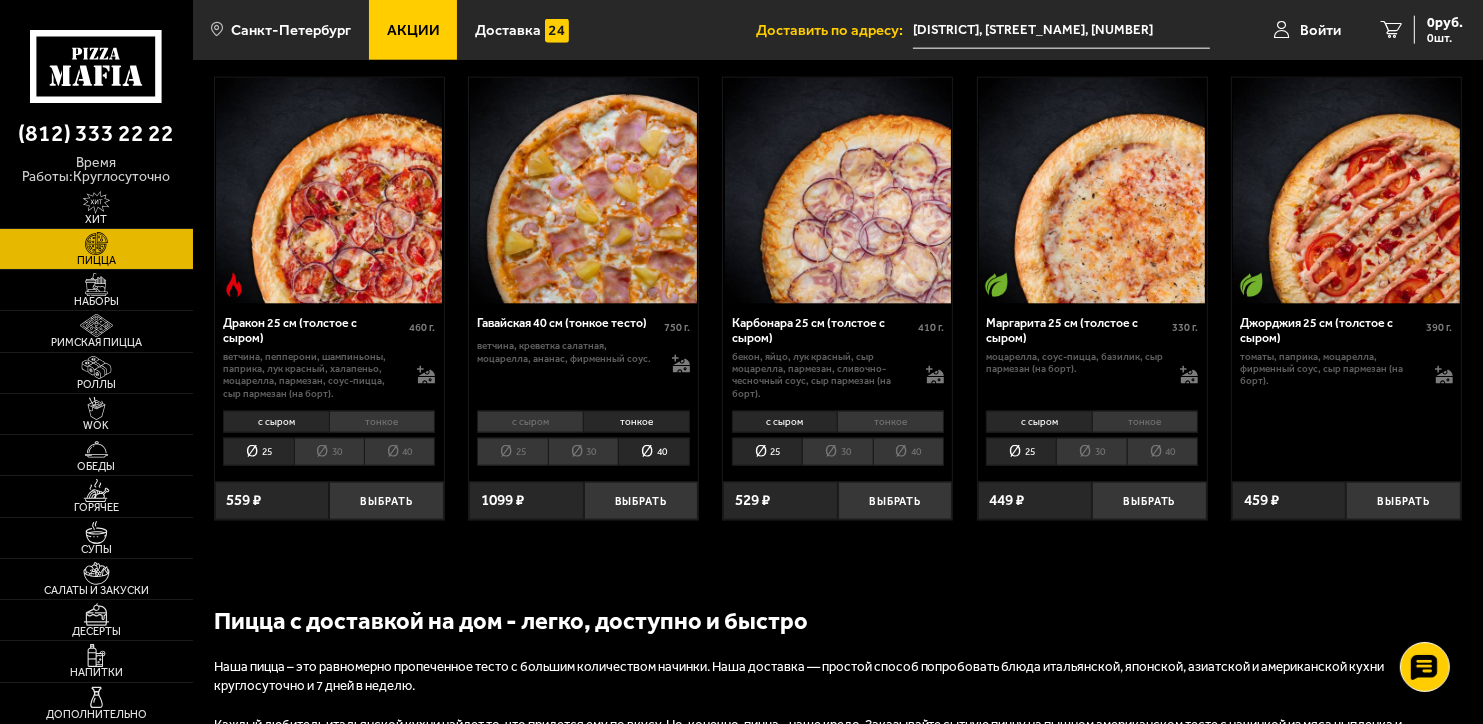 click on "40" at bounding box center [908, 451] 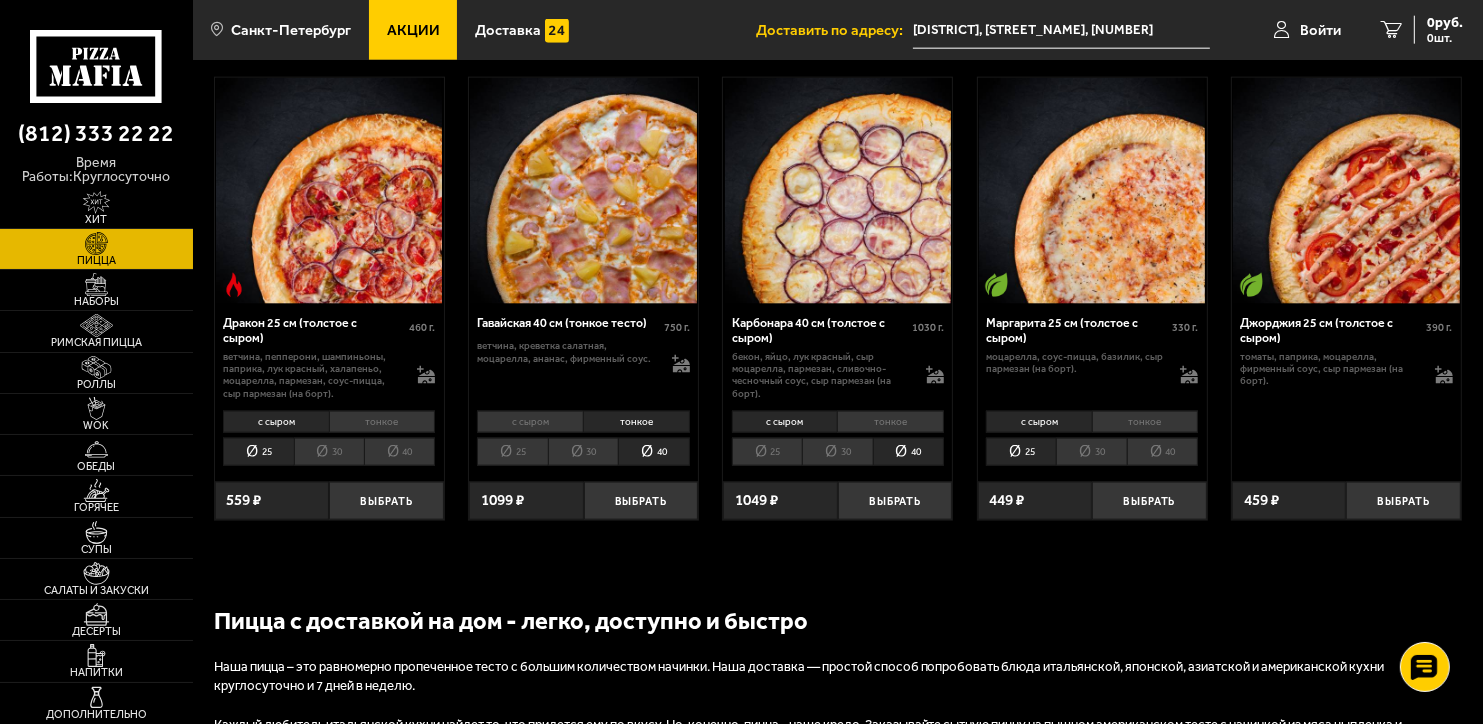 click on "тонкое" at bounding box center [890, 422] 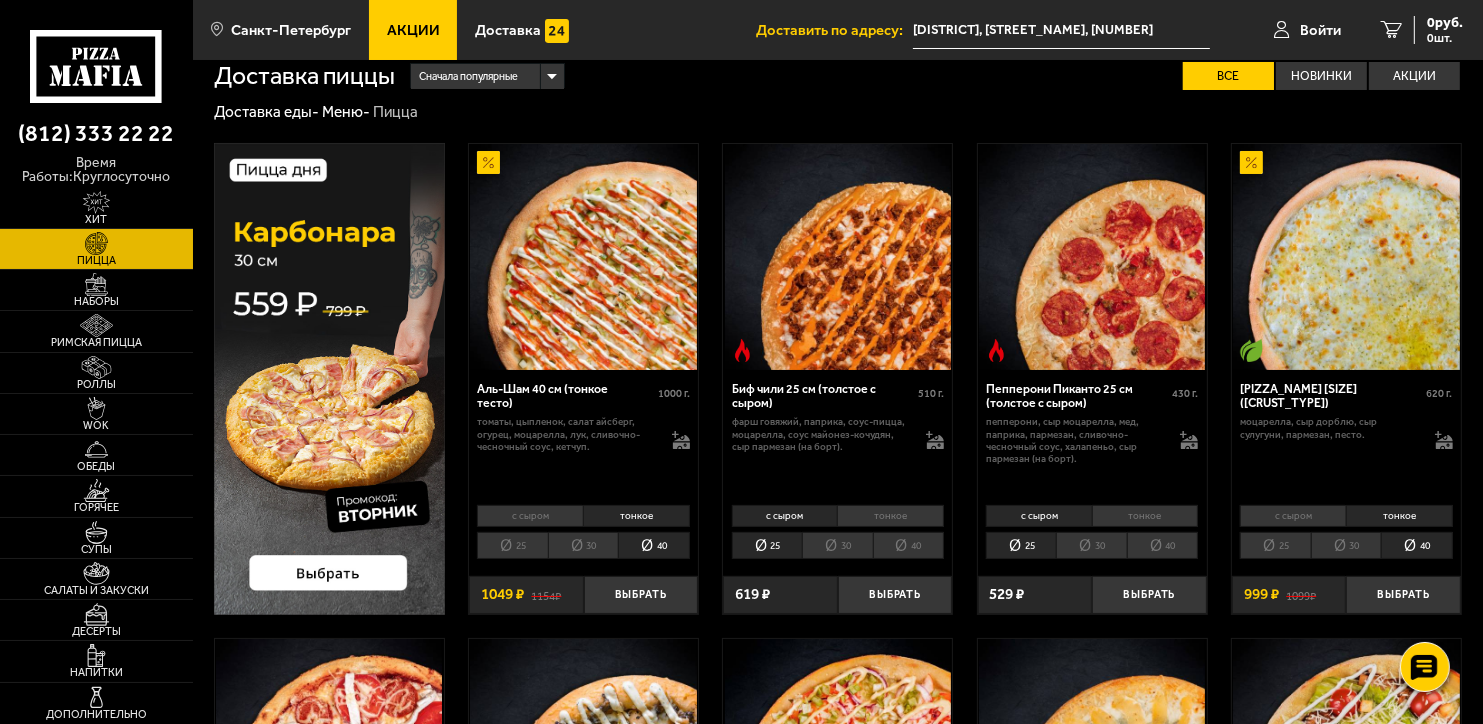 scroll, scrollTop: 0, scrollLeft: 0, axis: both 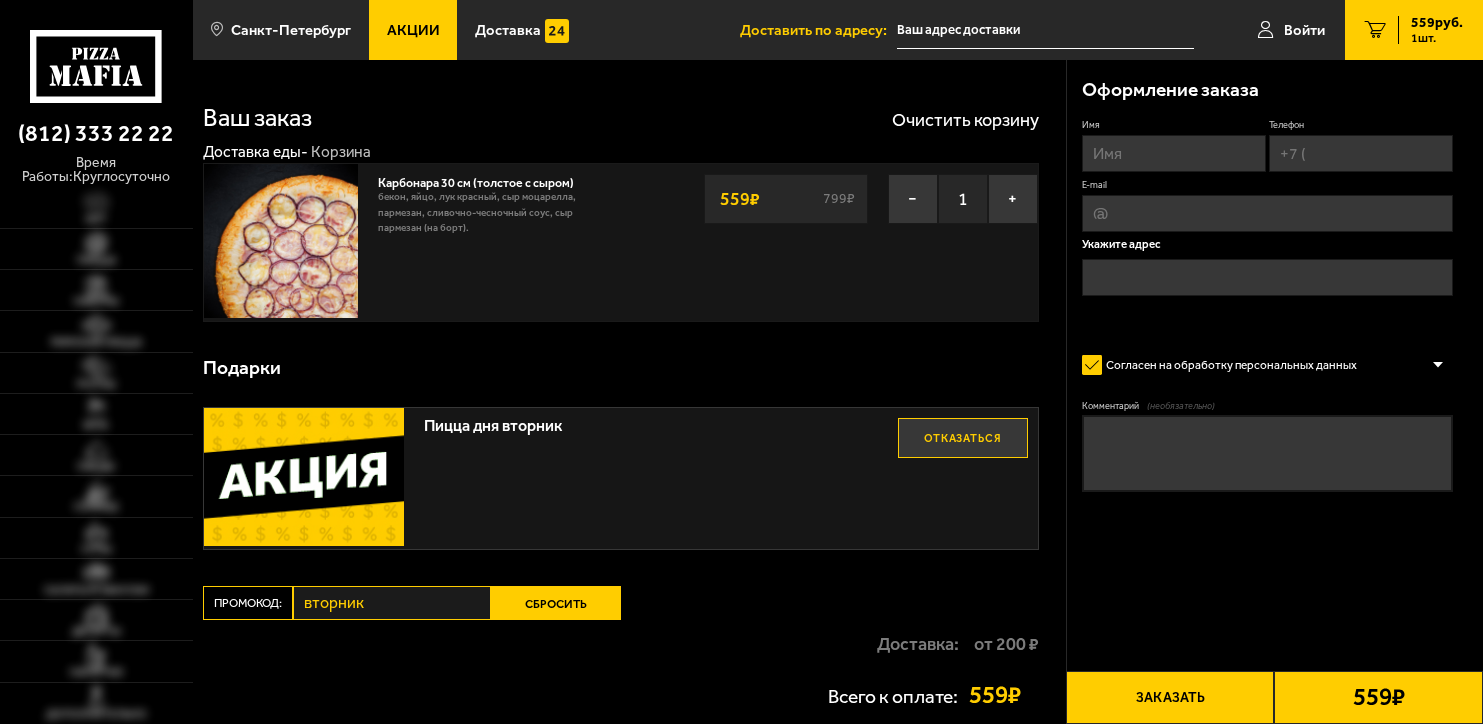 type on "посёлок [CITY], [STREET], [NUMBER]" 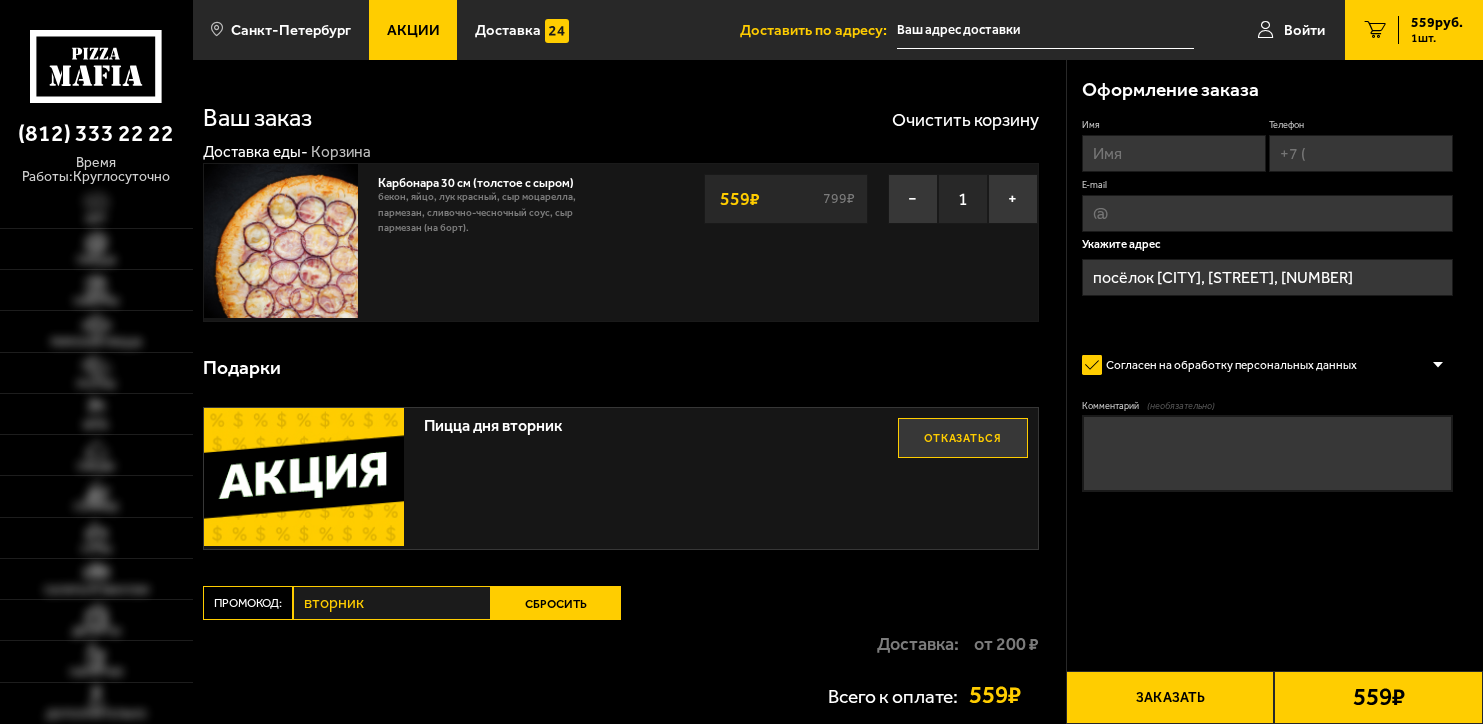 scroll, scrollTop: 0, scrollLeft: 0, axis: both 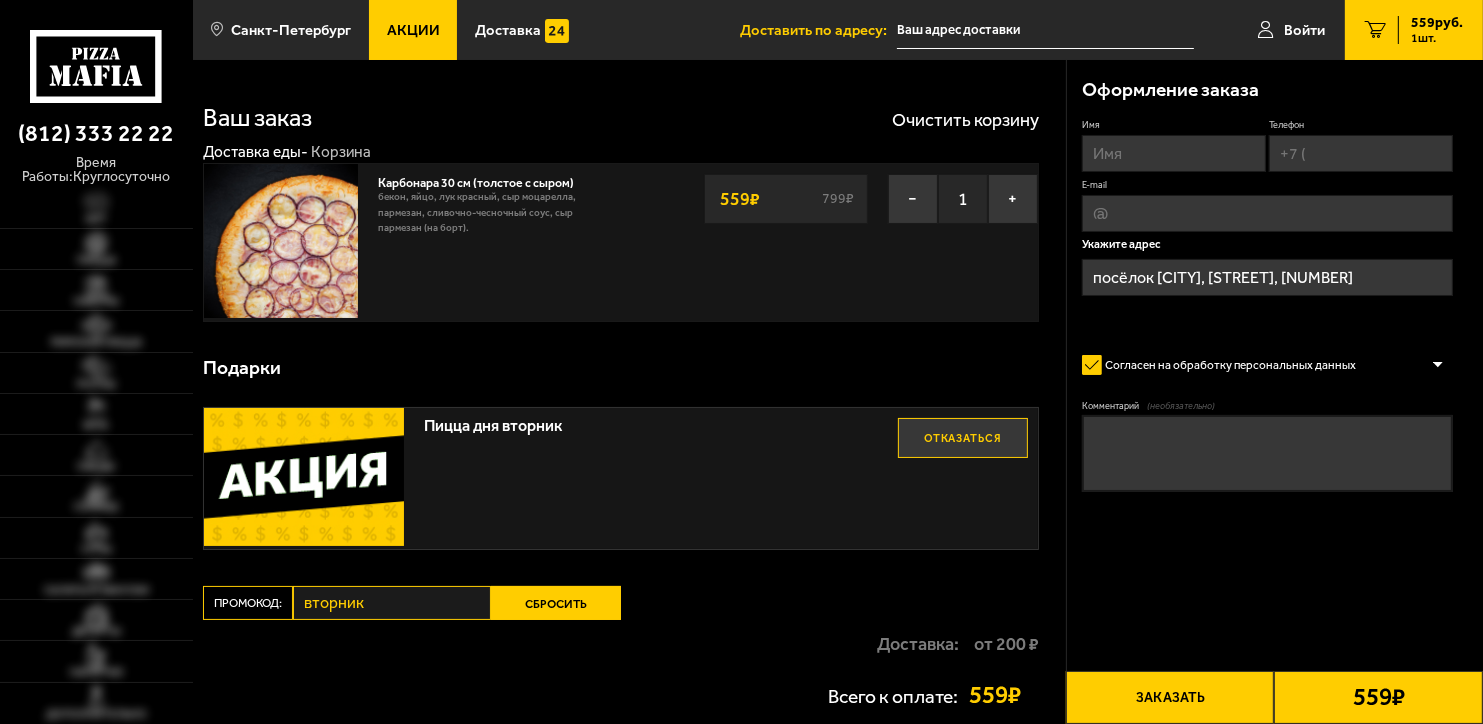 type on "посёлок [CITY], [STREET], [NUMBER]" 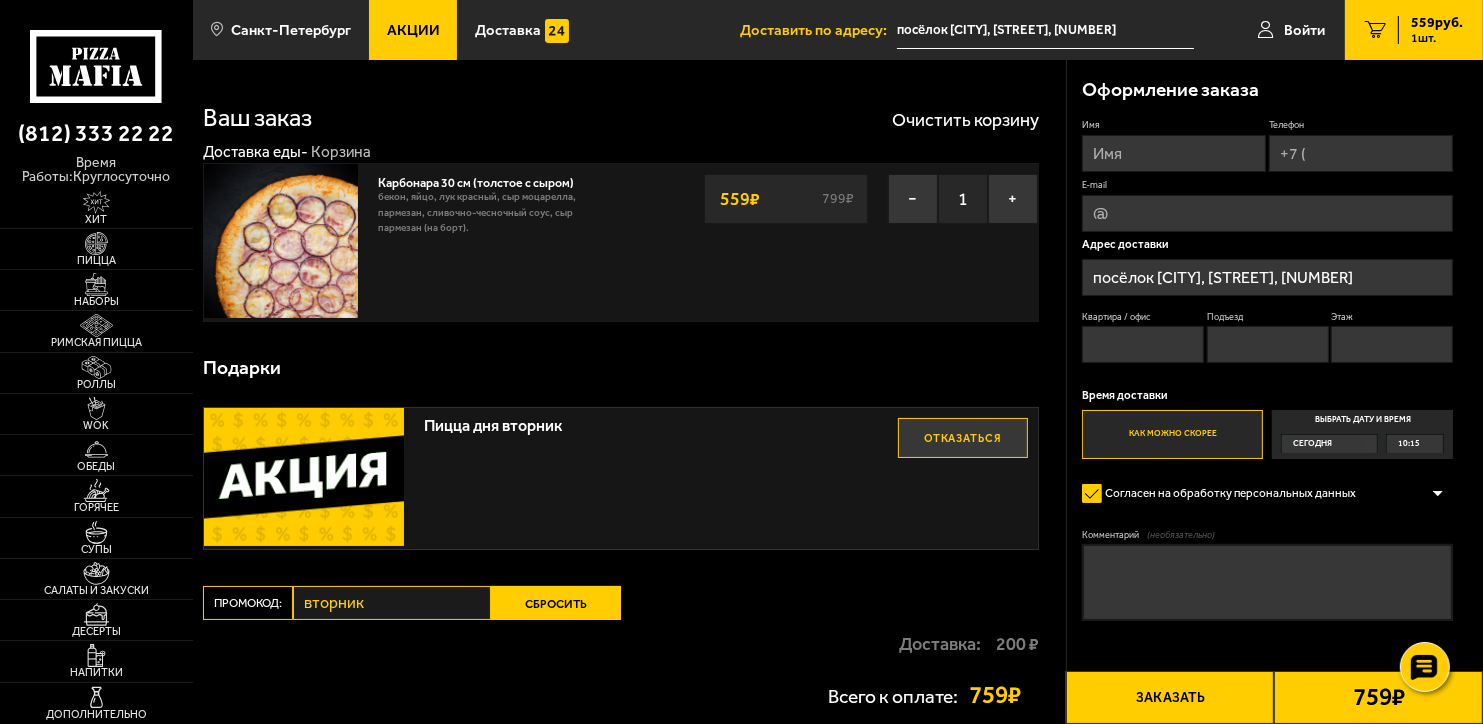 scroll, scrollTop: 0, scrollLeft: 0, axis: both 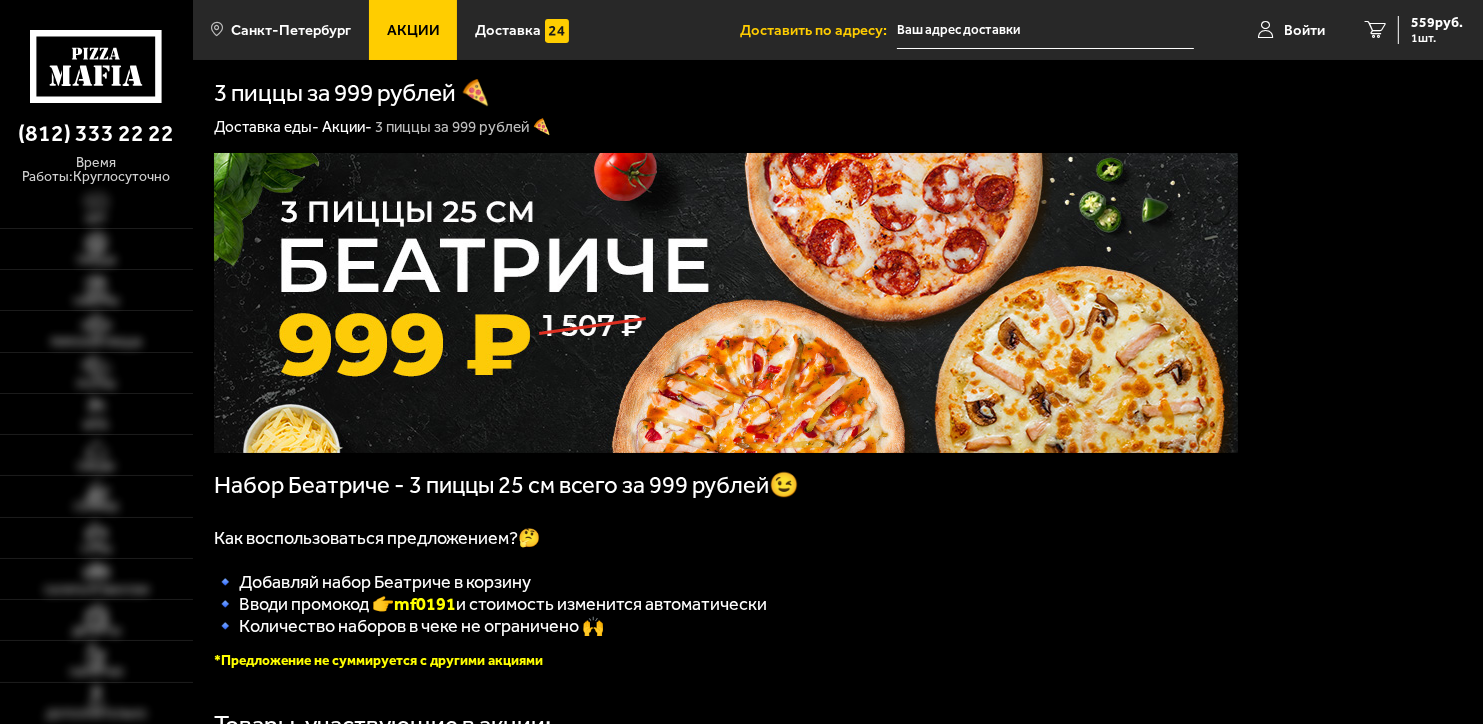 type on "посёлок [CITY], [STREET], [NUMBER]" 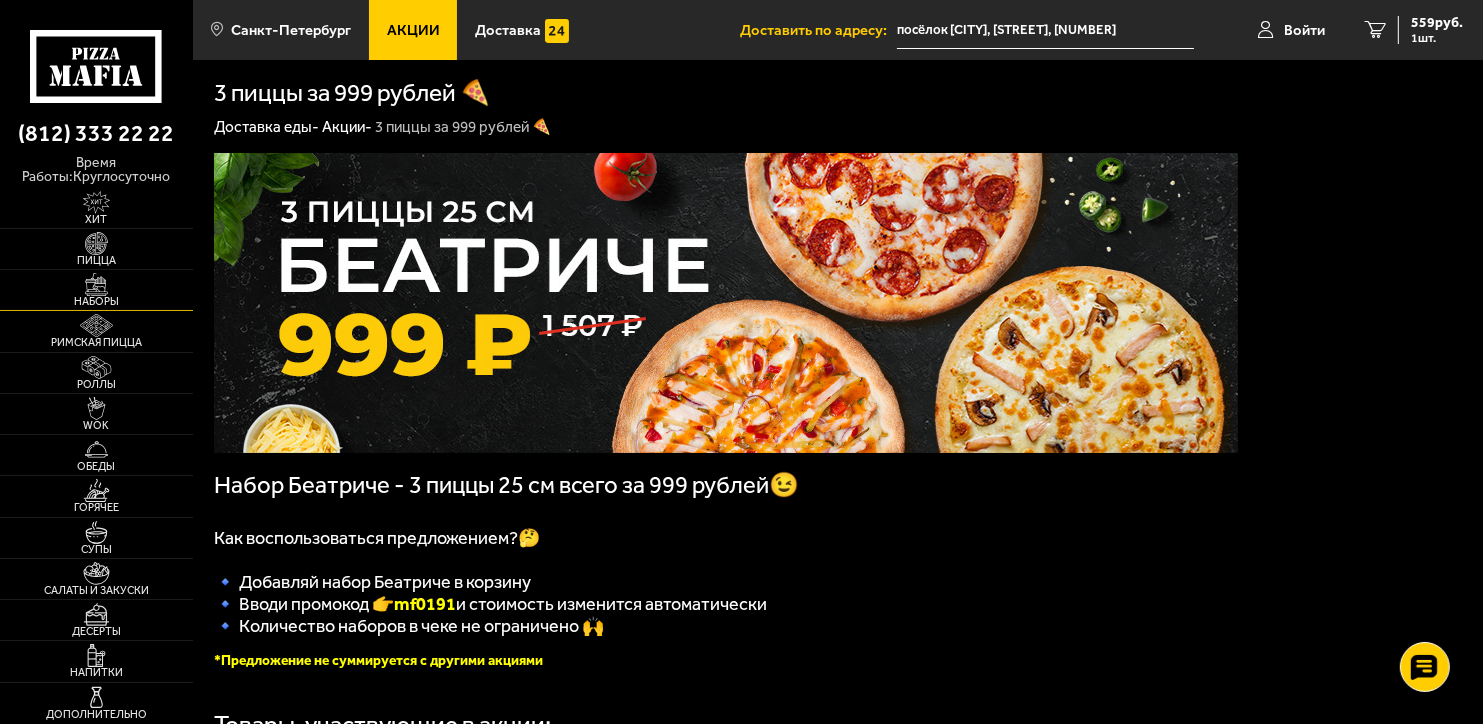 click at bounding box center [96, 284] 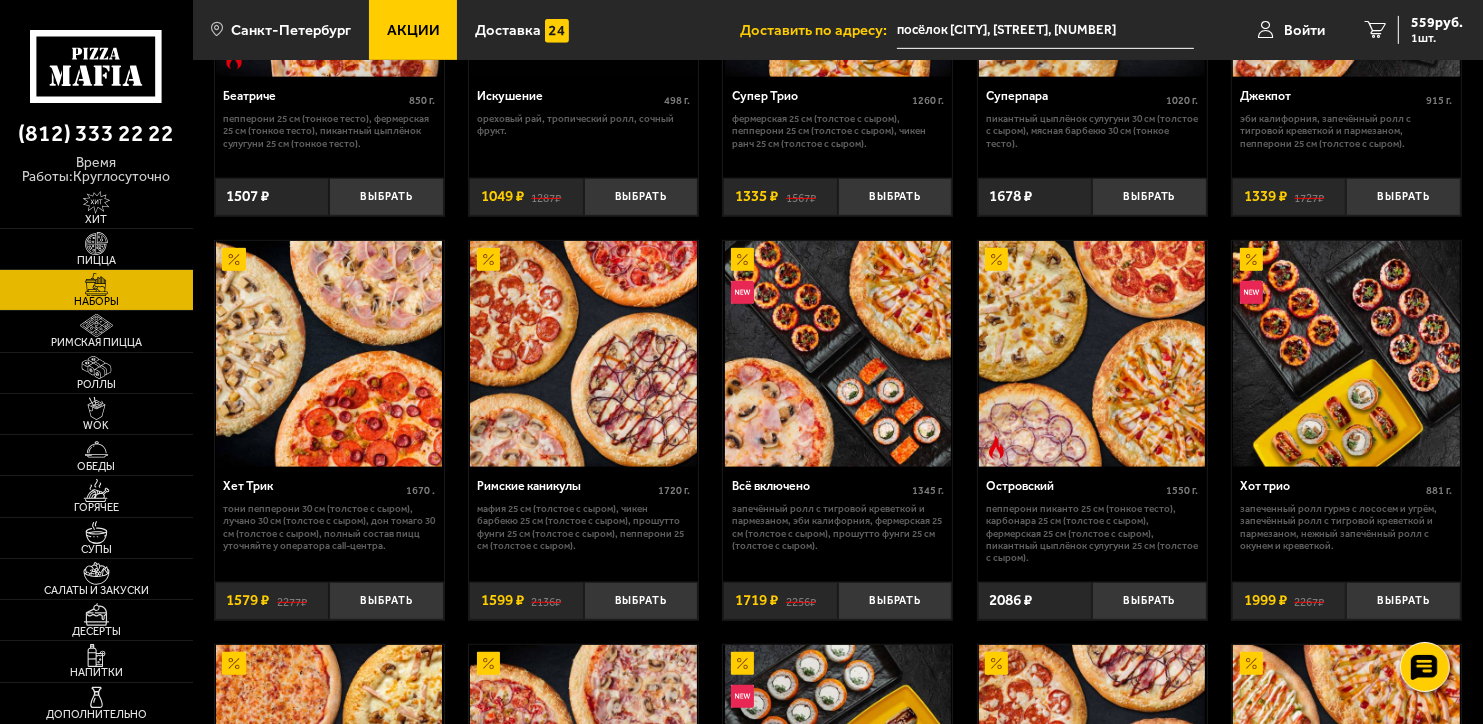scroll, scrollTop: 1100, scrollLeft: 0, axis: vertical 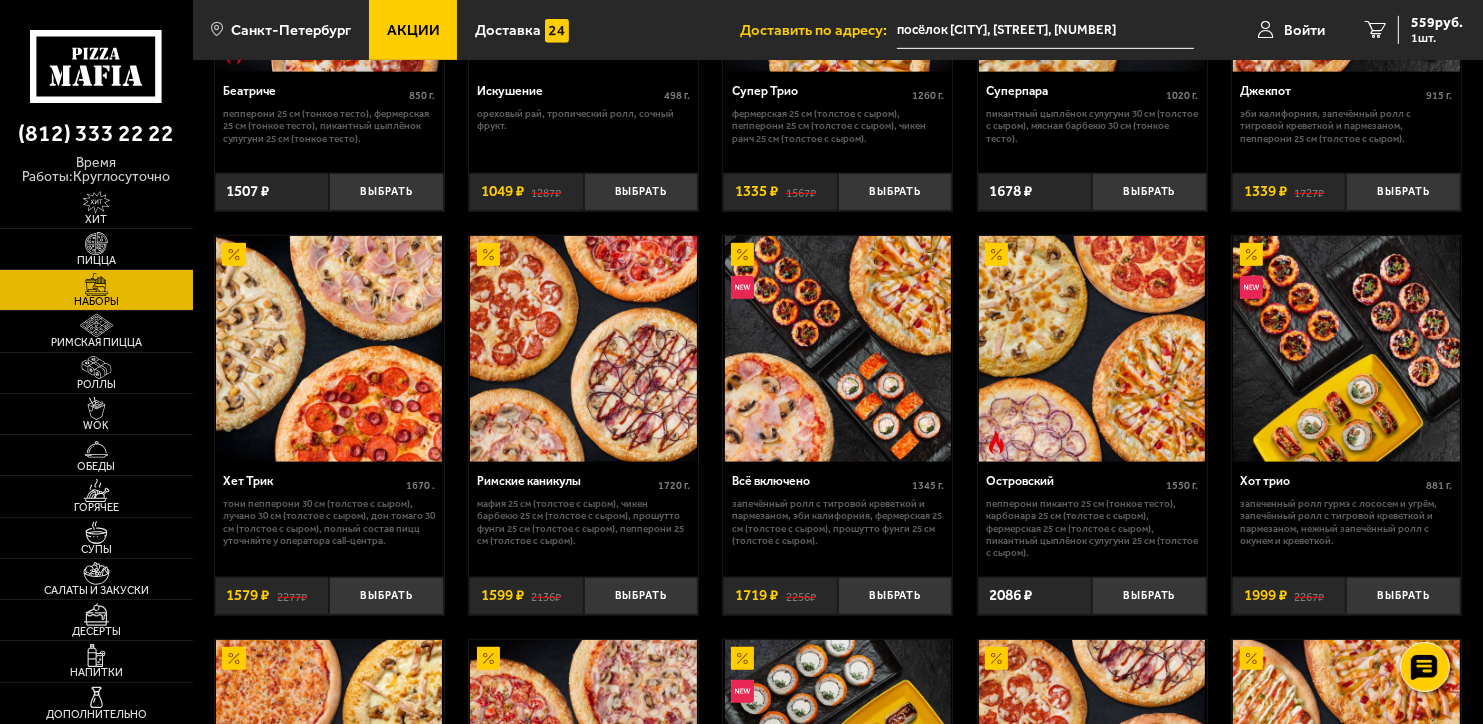 click on "Римские каникулы" at bounding box center [567, 481] 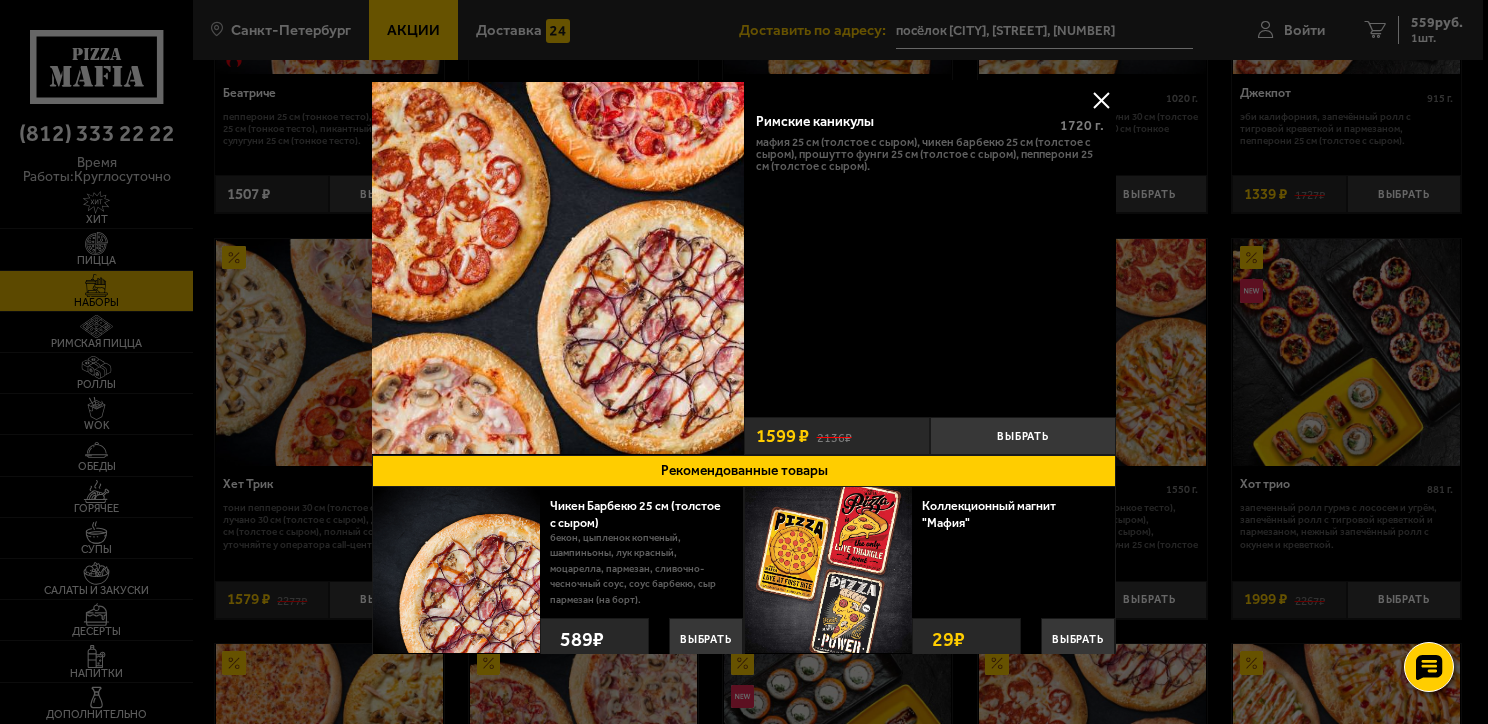 click at bounding box center (1101, 100) 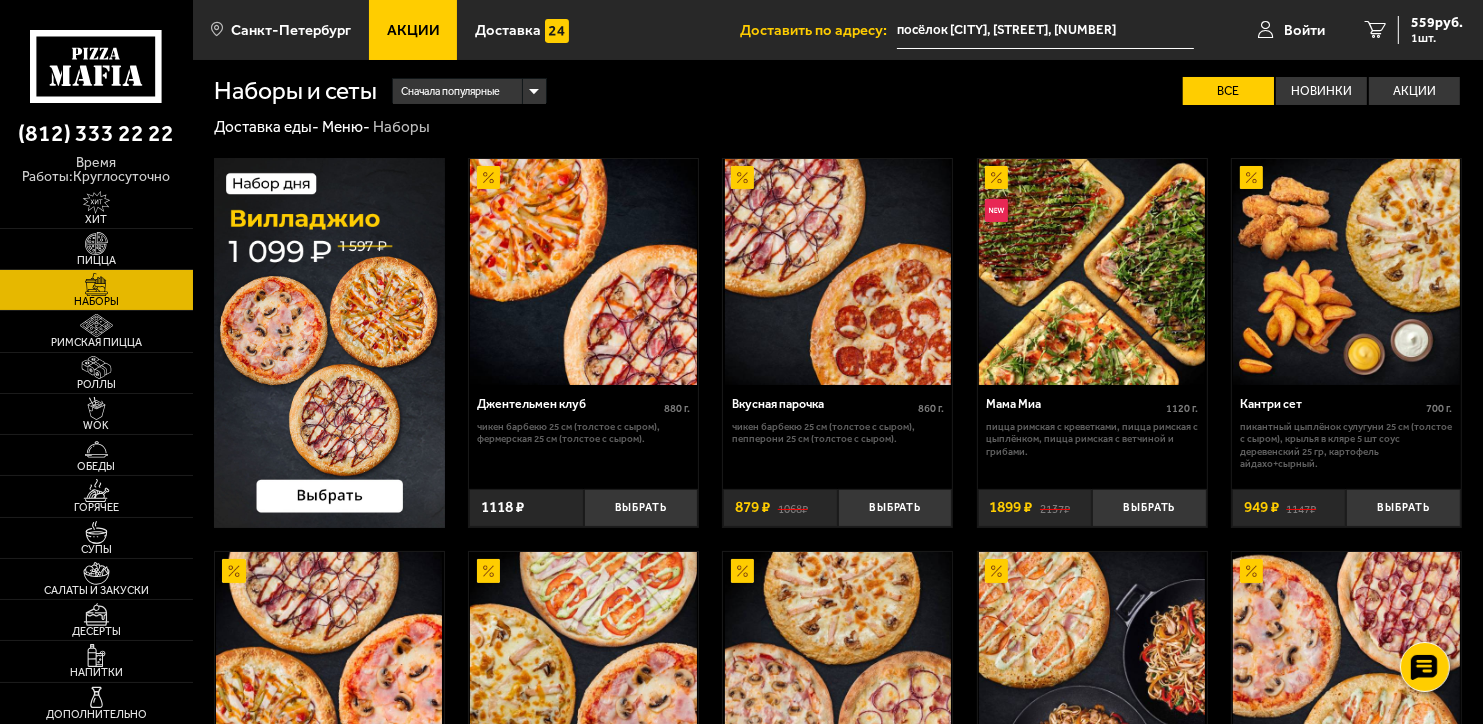 scroll, scrollTop: 0, scrollLeft: 0, axis: both 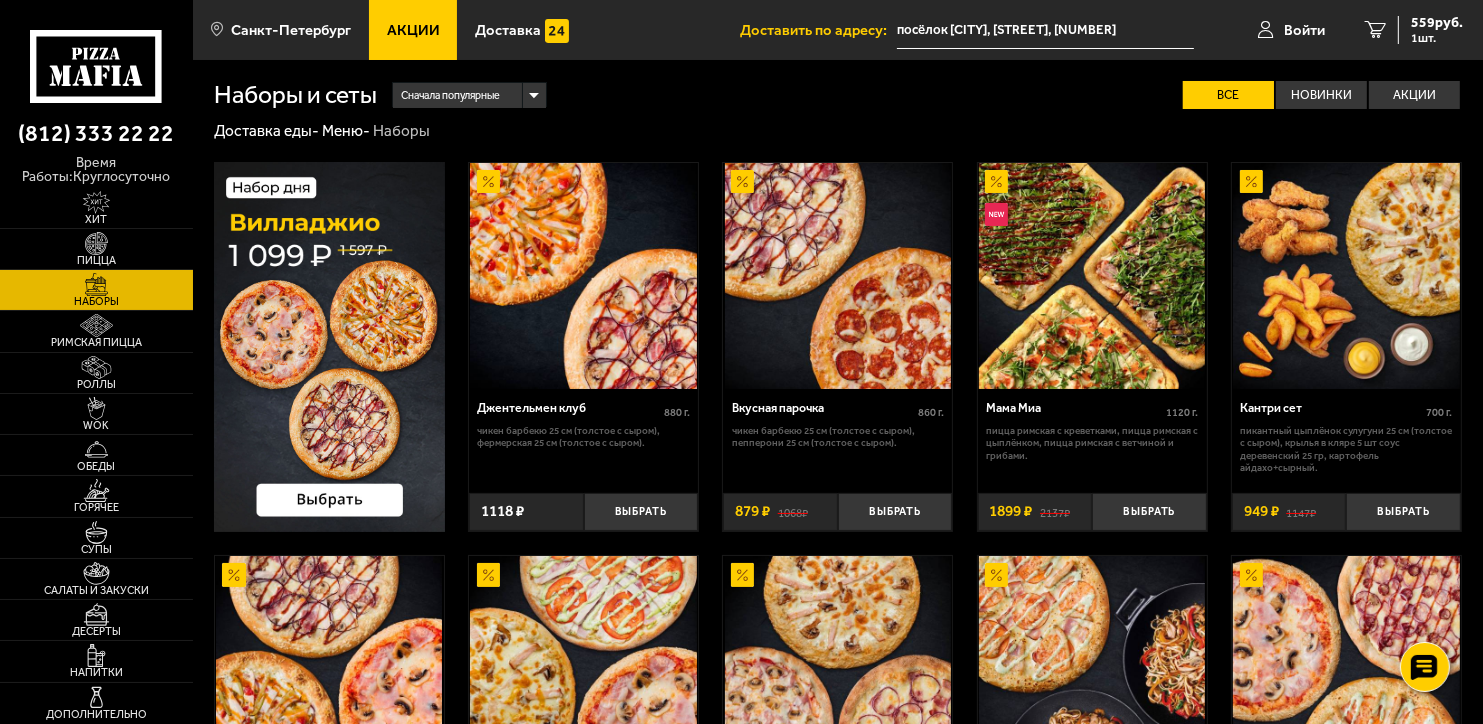 click on "Мама Миа" at bounding box center (1076, 408) 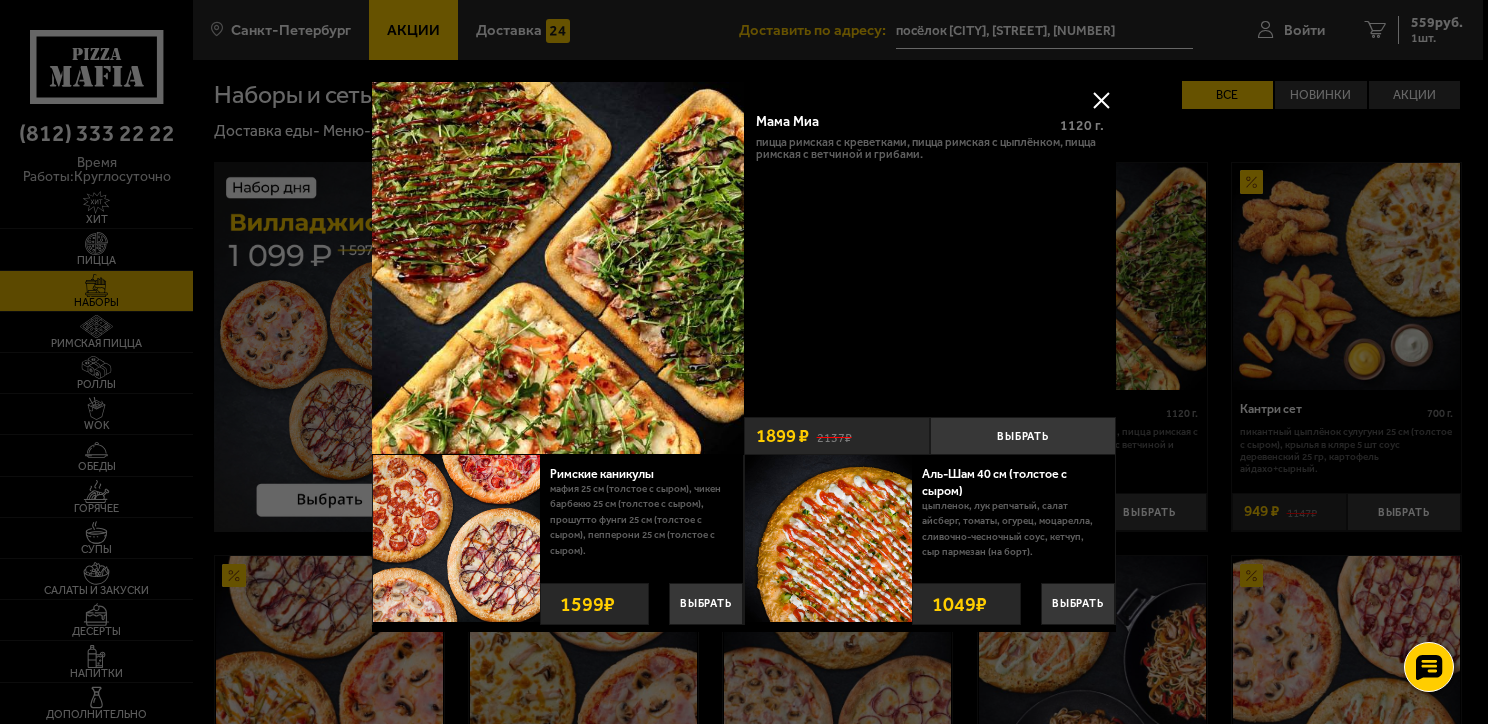click at bounding box center [1101, 100] 